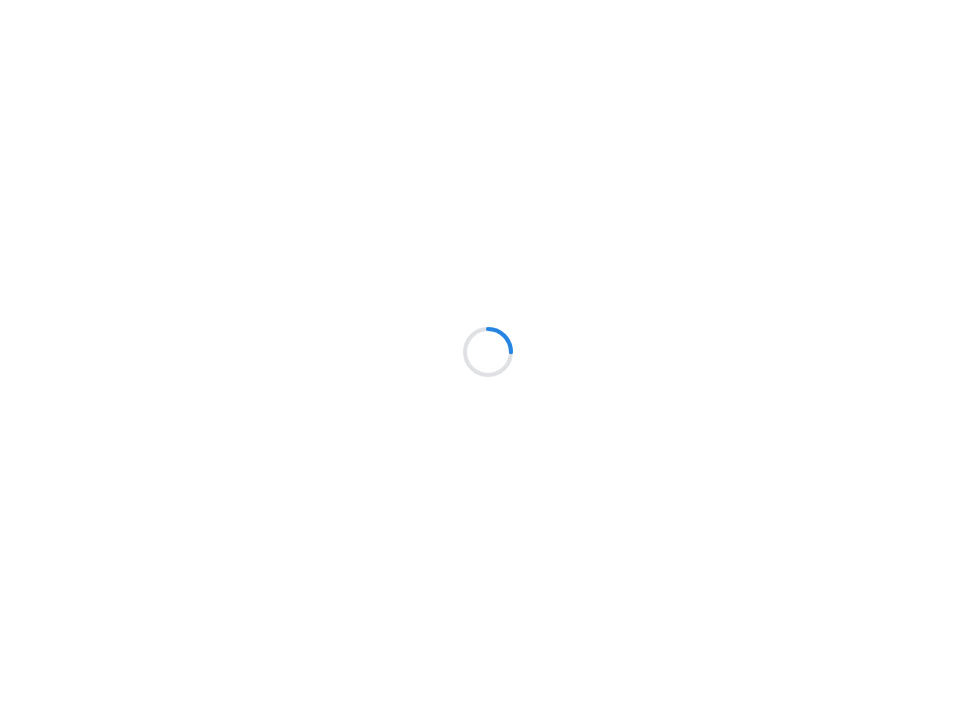 scroll, scrollTop: 0, scrollLeft: 0, axis: both 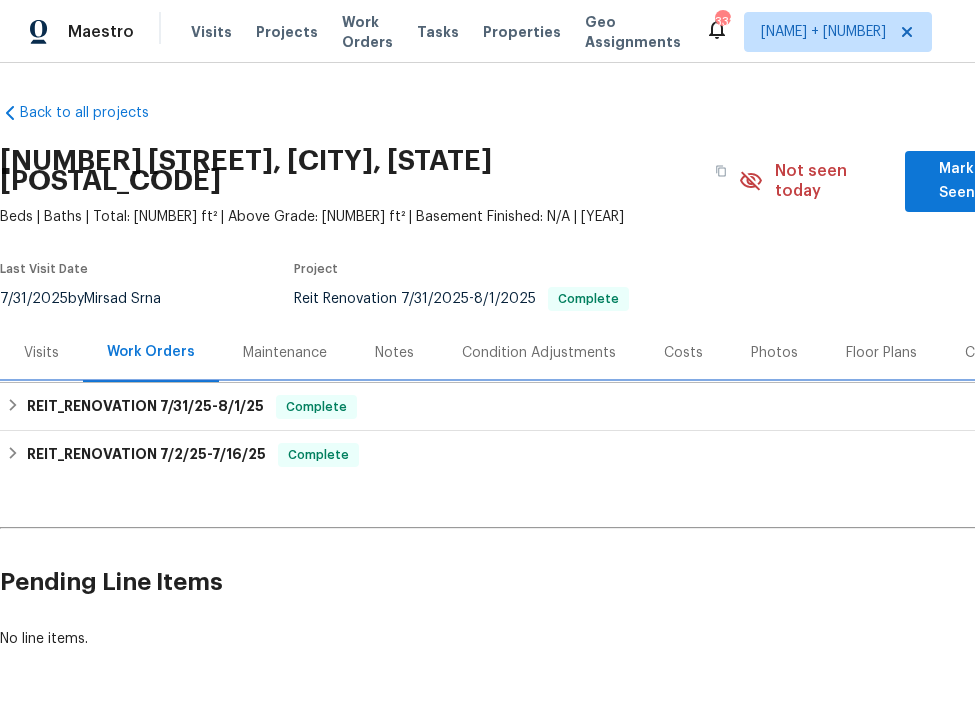 click on "REIT_RENOVATION [DATE] - [DATE] Complete" at bounding box center (565, 407) 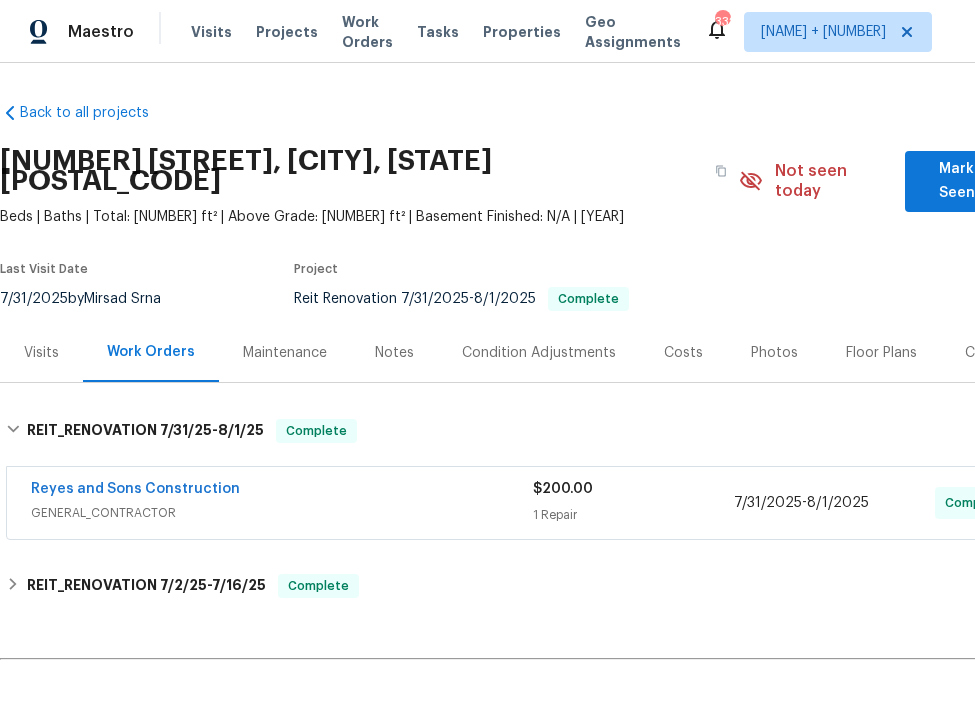 click on "Reyes and Sons Construction" at bounding box center (282, 491) 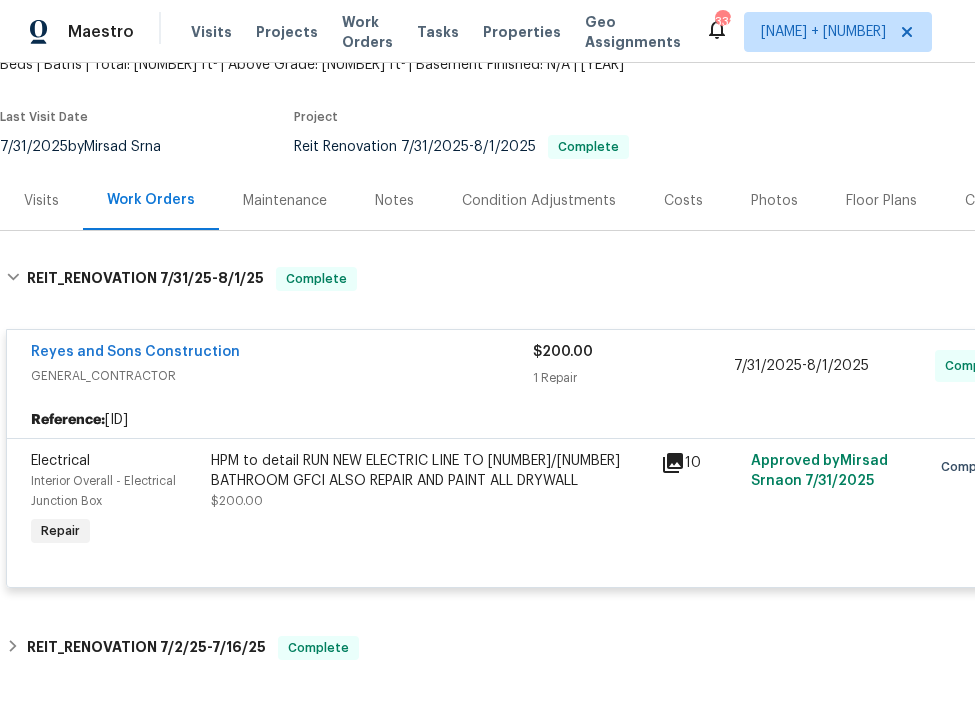 scroll, scrollTop: 156, scrollLeft: 0, axis: vertical 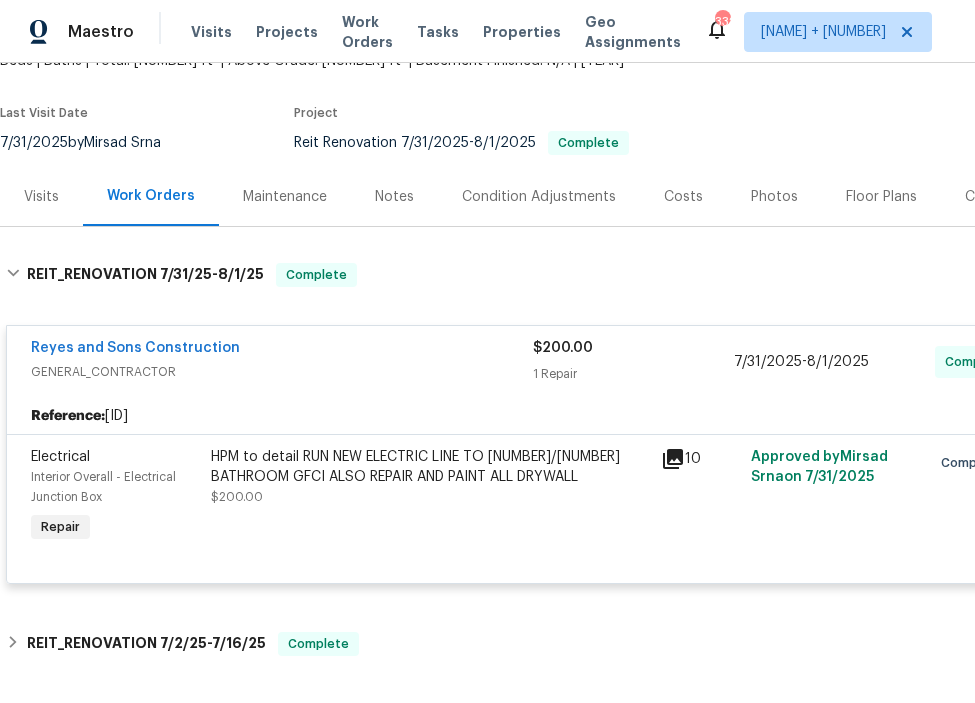 click on "Reyes and Sons Construction" at bounding box center (282, 350) 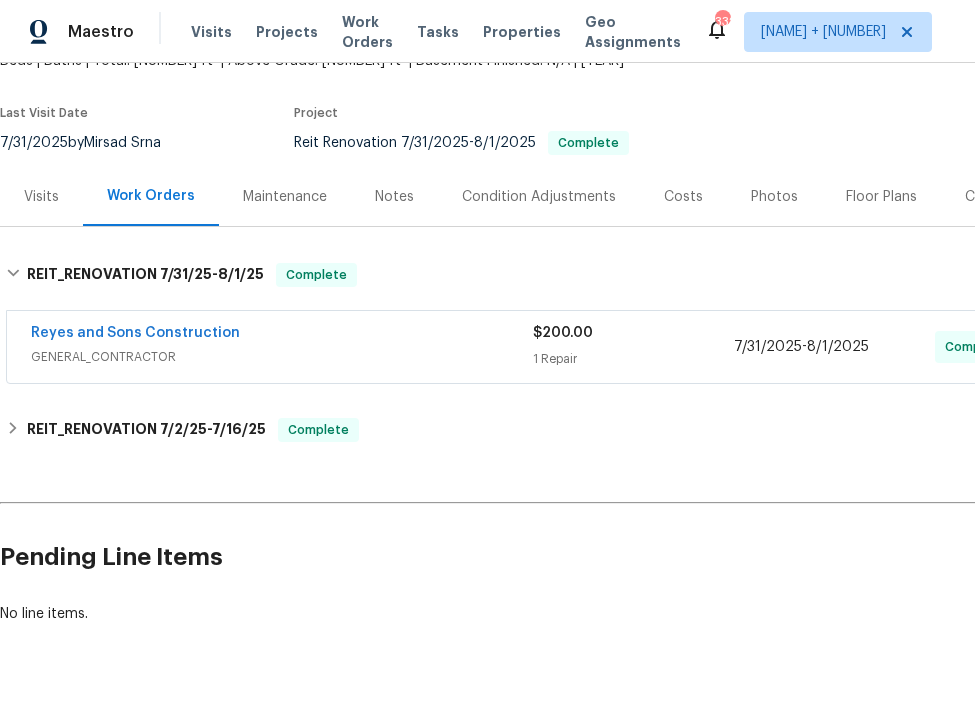 scroll, scrollTop: 160, scrollLeft: 0, axis: vertical 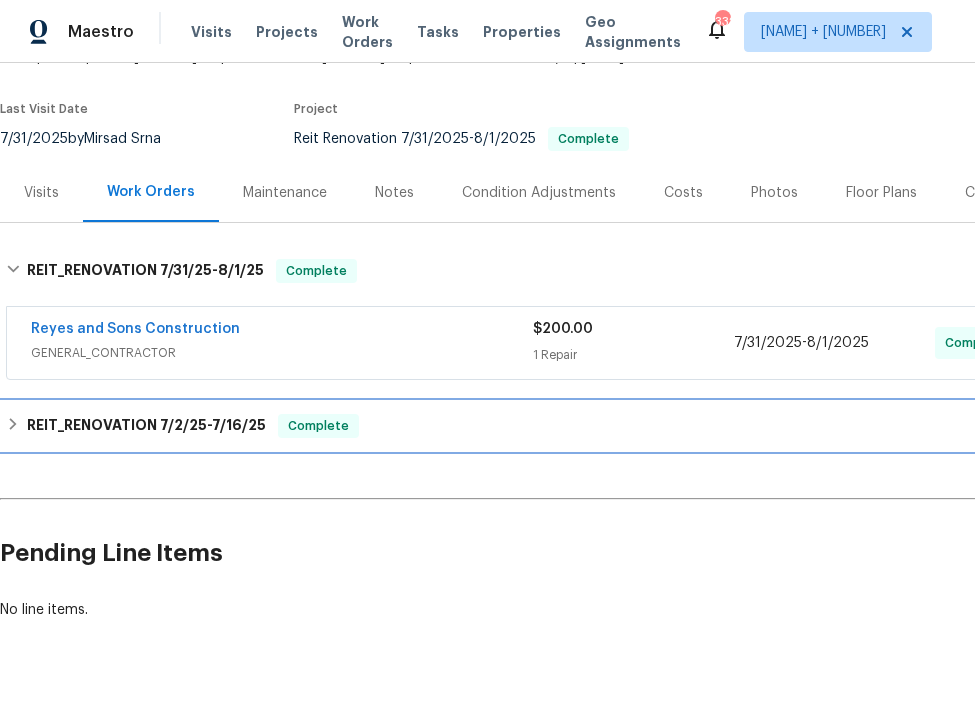 click on "REIT_RENOVATION [DATE] - [DATE] Complete" at bounding box center [565, 426] 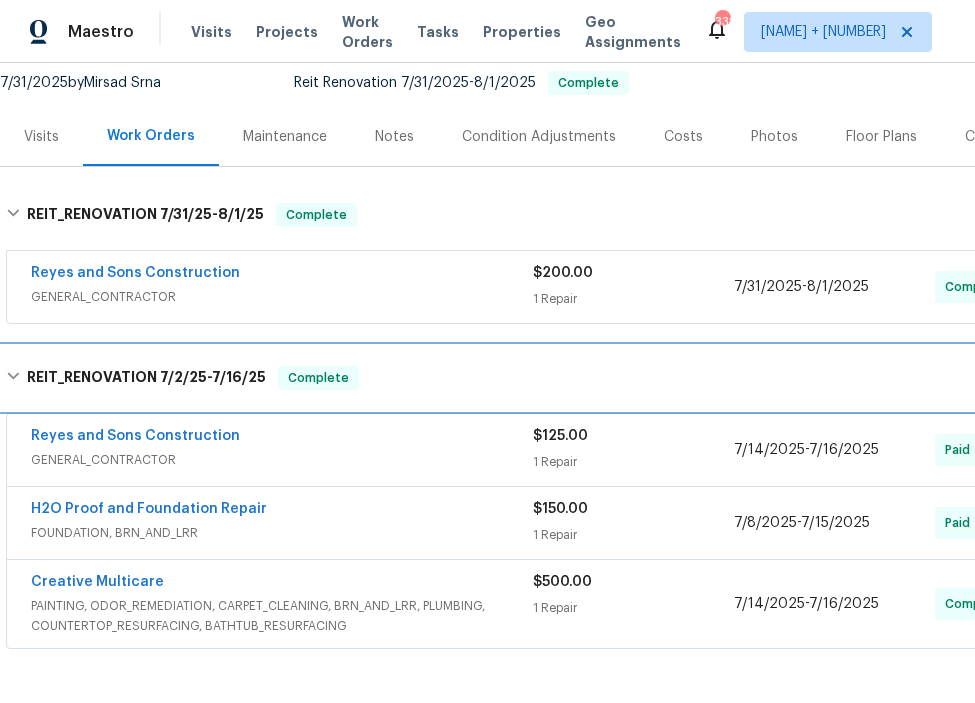 scroll, scrollTop: 221, scrollLeft: 0, axis: vertical 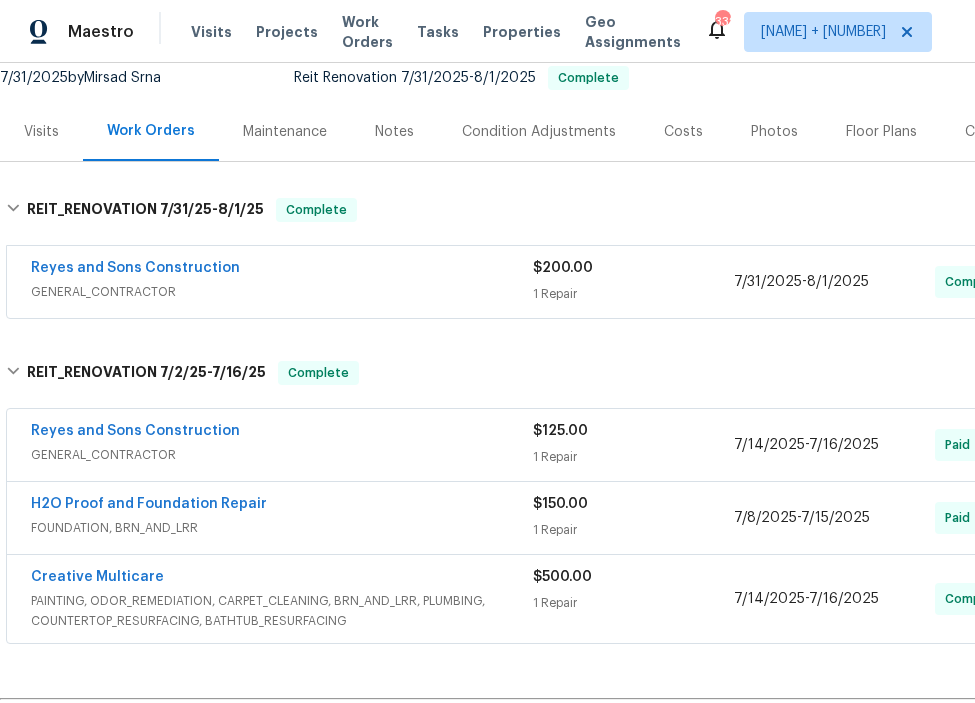 click on "Reyes and Sons Construction" at bounding box center (282, 433) 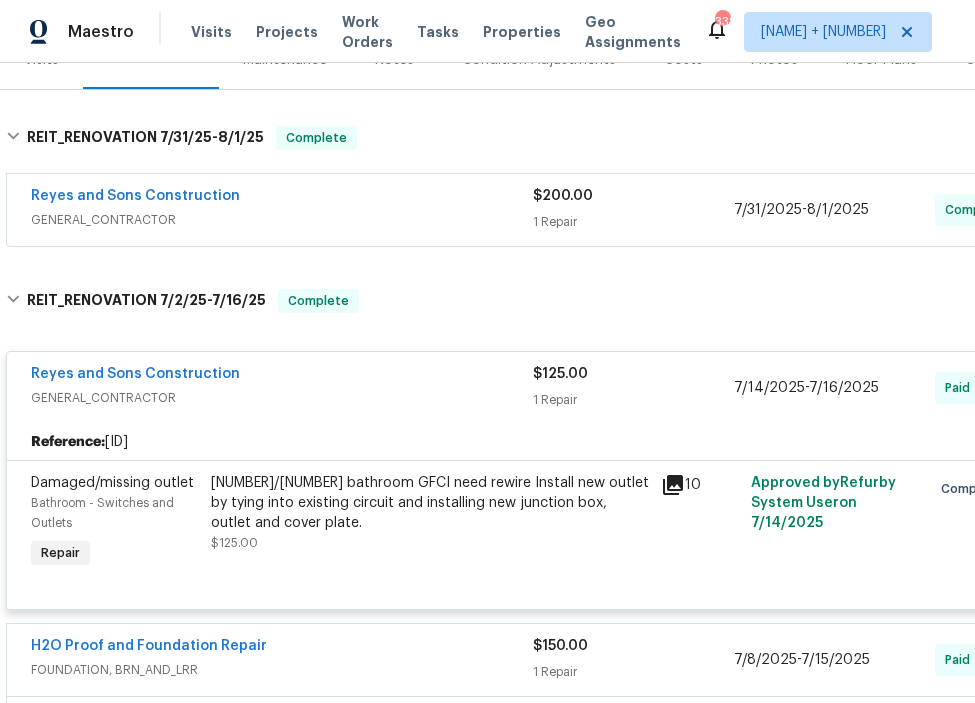 scroll, scrollTop: 641, scrollLeft: 0, axis: vertical 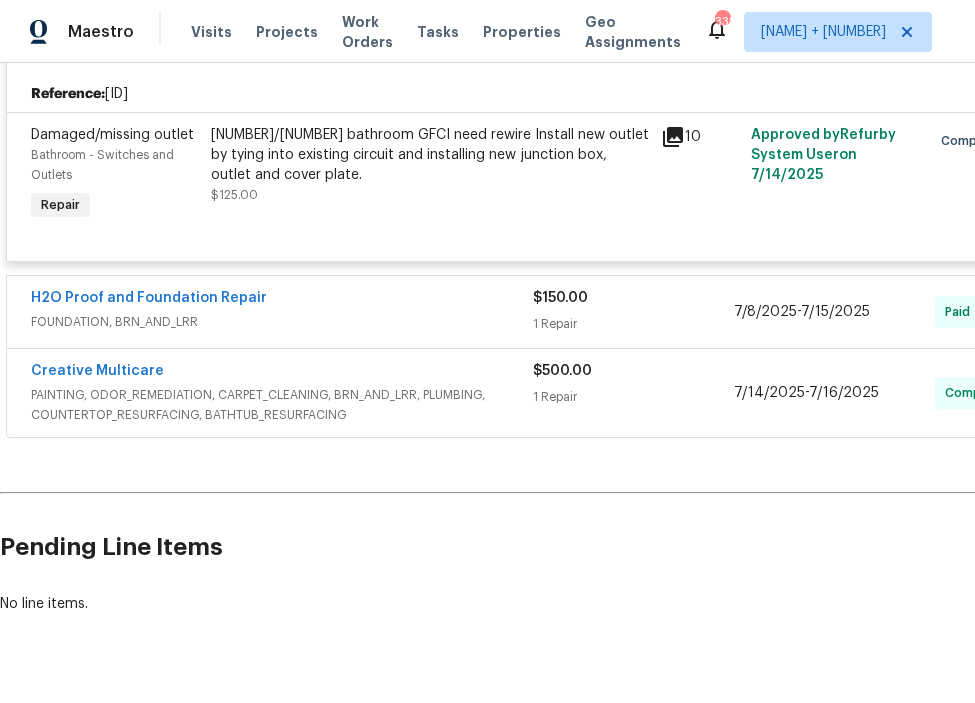 click on "FOUNDATION, BRN_AND_LRR" at bounding box center (282, 322) 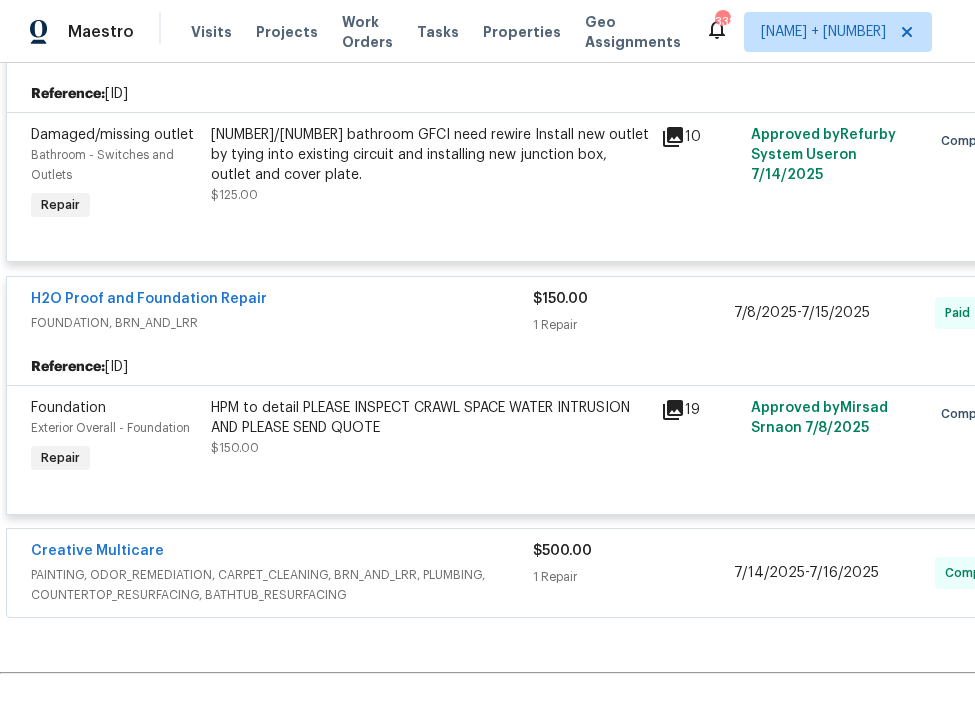 click 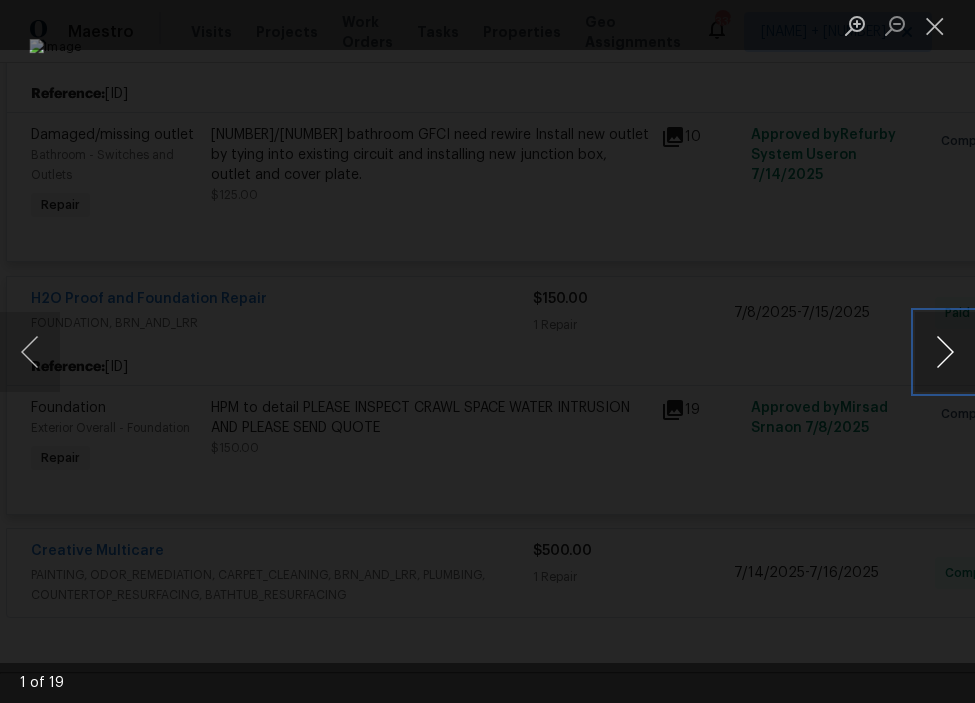click at bounding box center (945, 352) 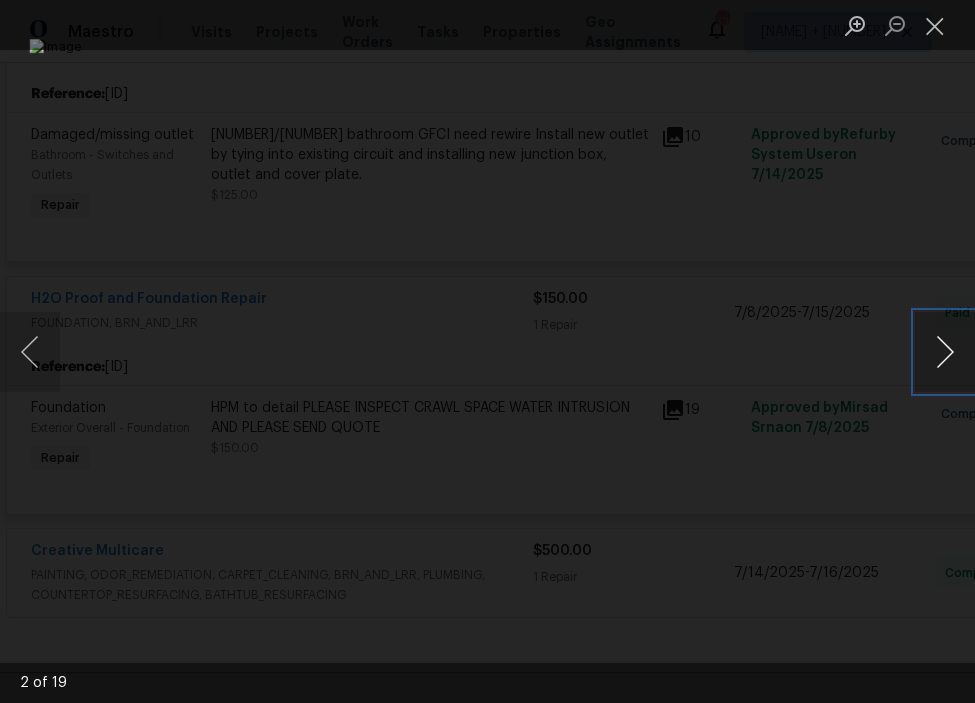 click at bounding box center [945, 352] 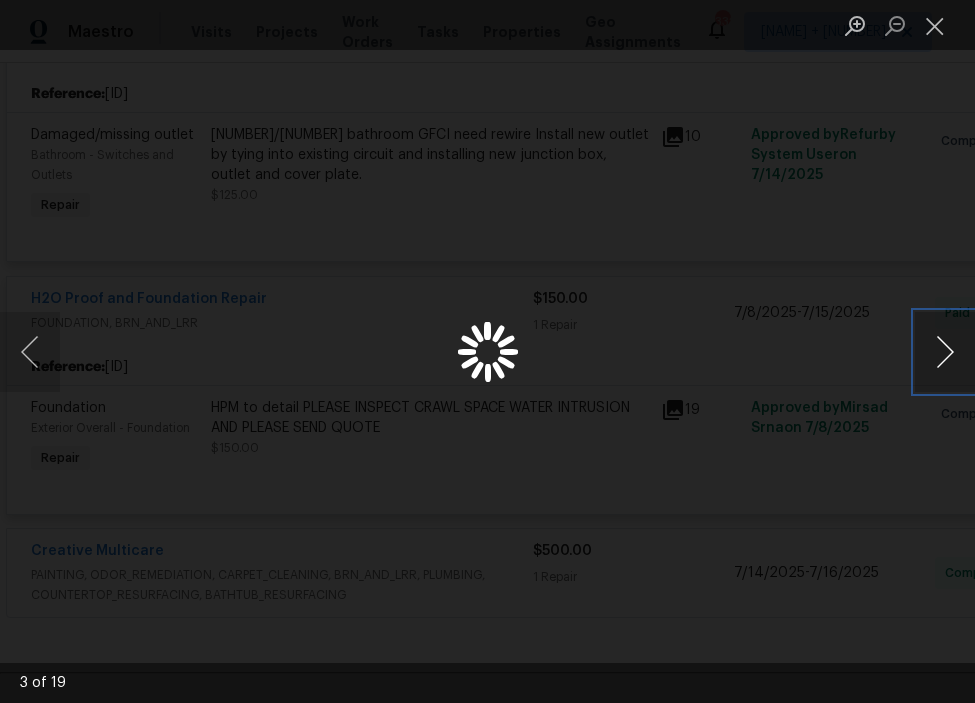 click at bounding box center [945, 352] 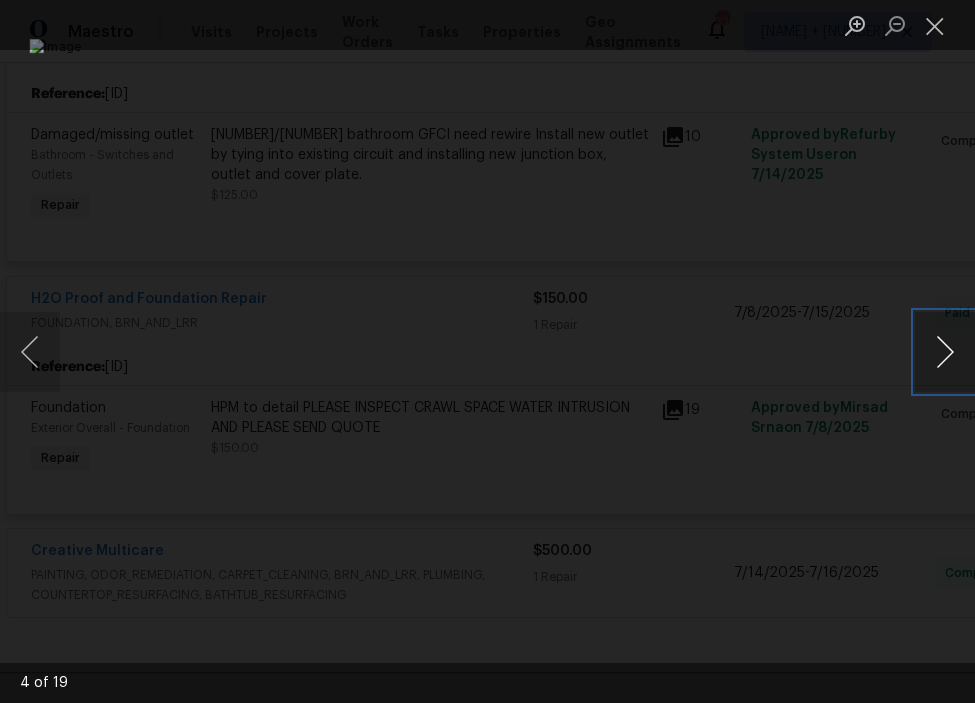 click at bounding box center [945, 352] 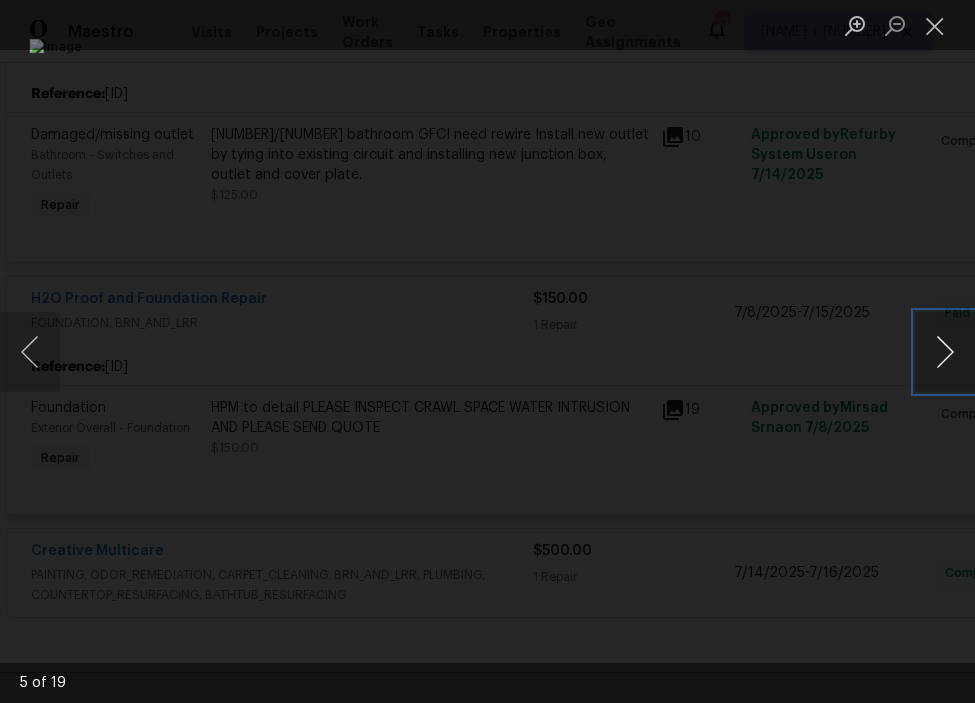 click at bounding box center (945, 352) 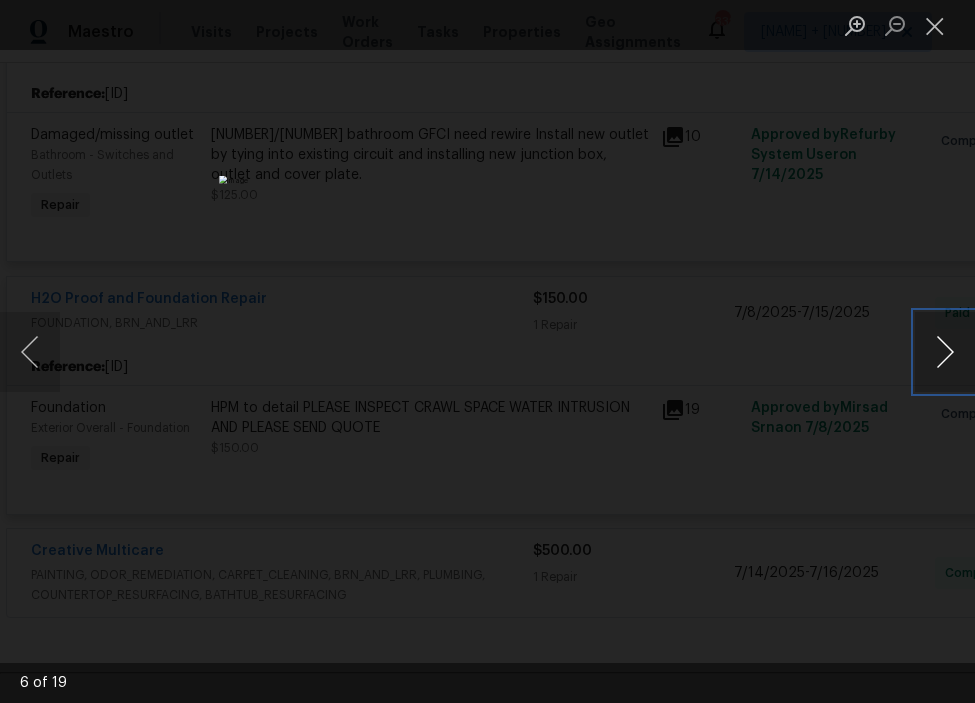 click at bounding box center (945, 352) 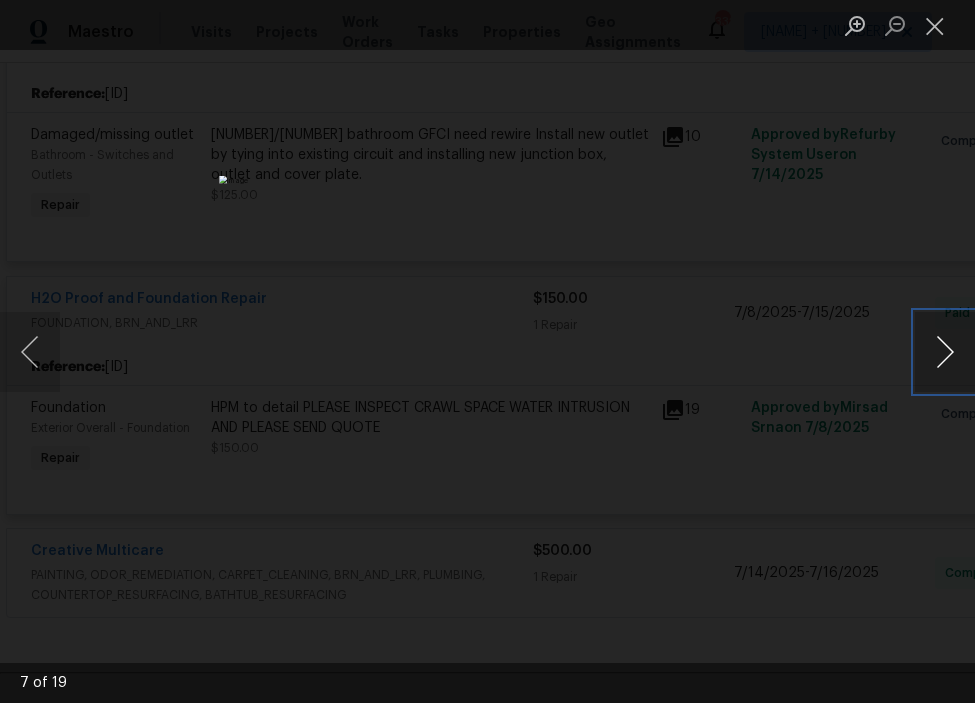 click at bounding box center [945, 352] 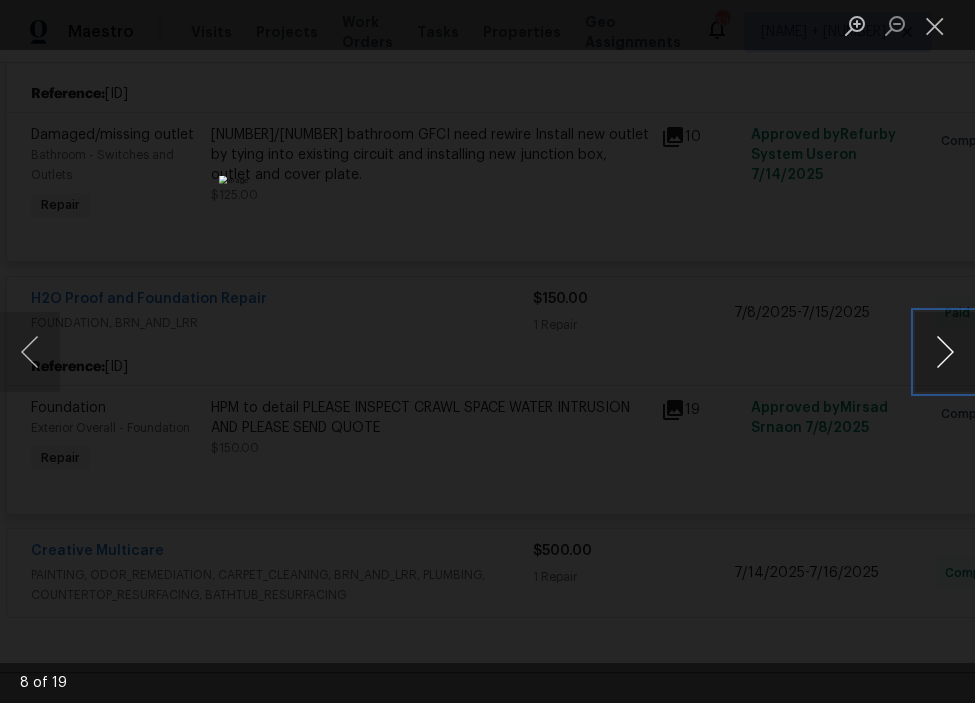 click at bounding box center [945, 352] 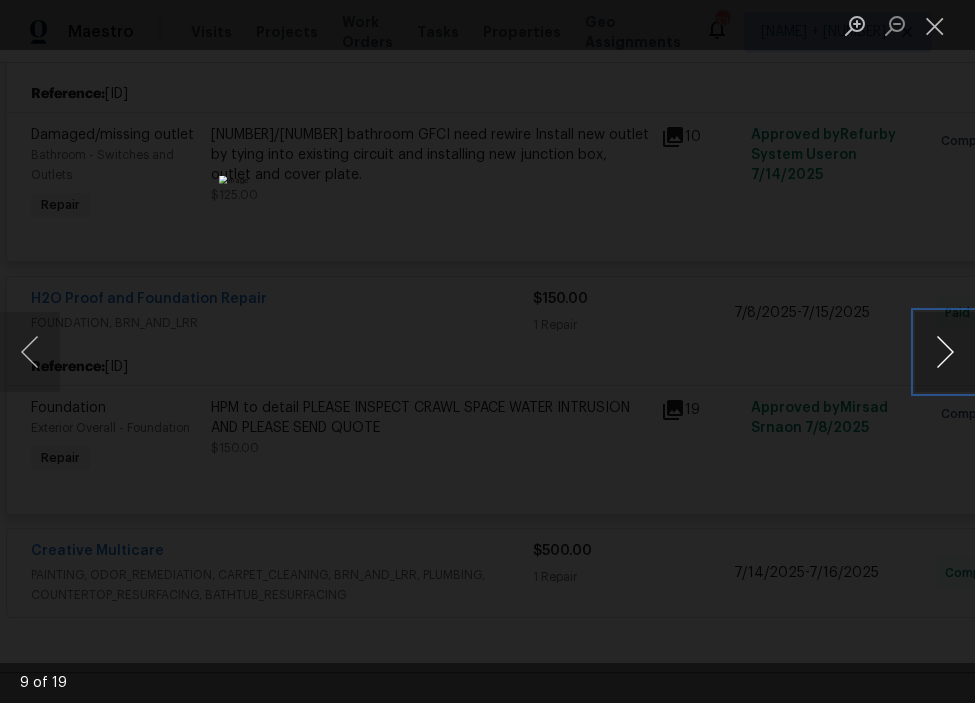 click at bounding box center (945, 352) 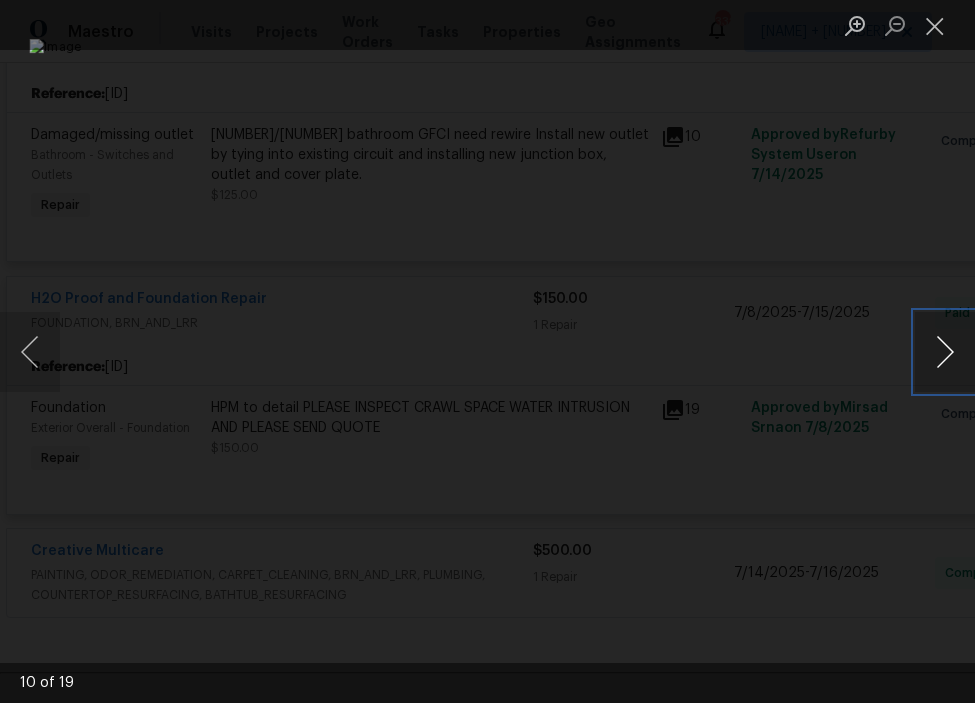 click at bounding box center [945, 352] 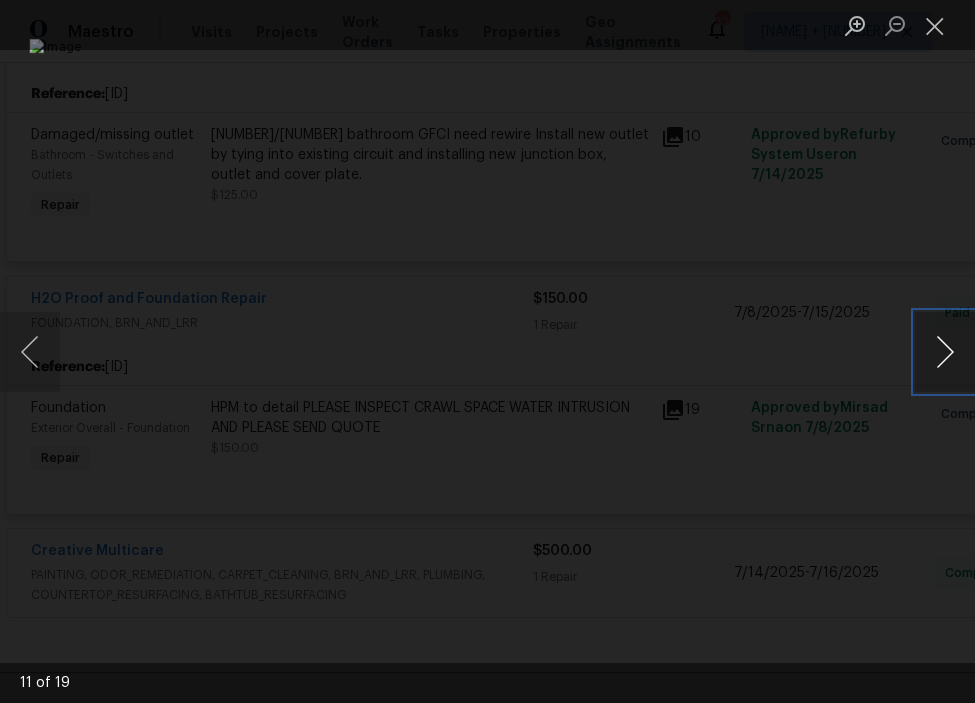 click at bounding box center (945, 352) 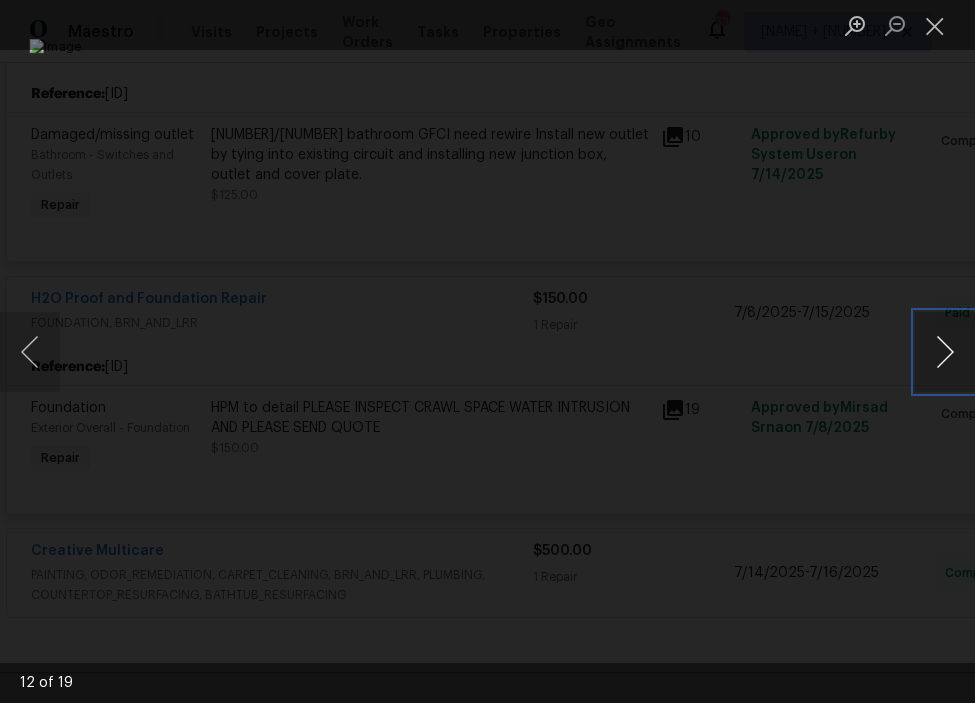 click at bounding box center (945, 352) 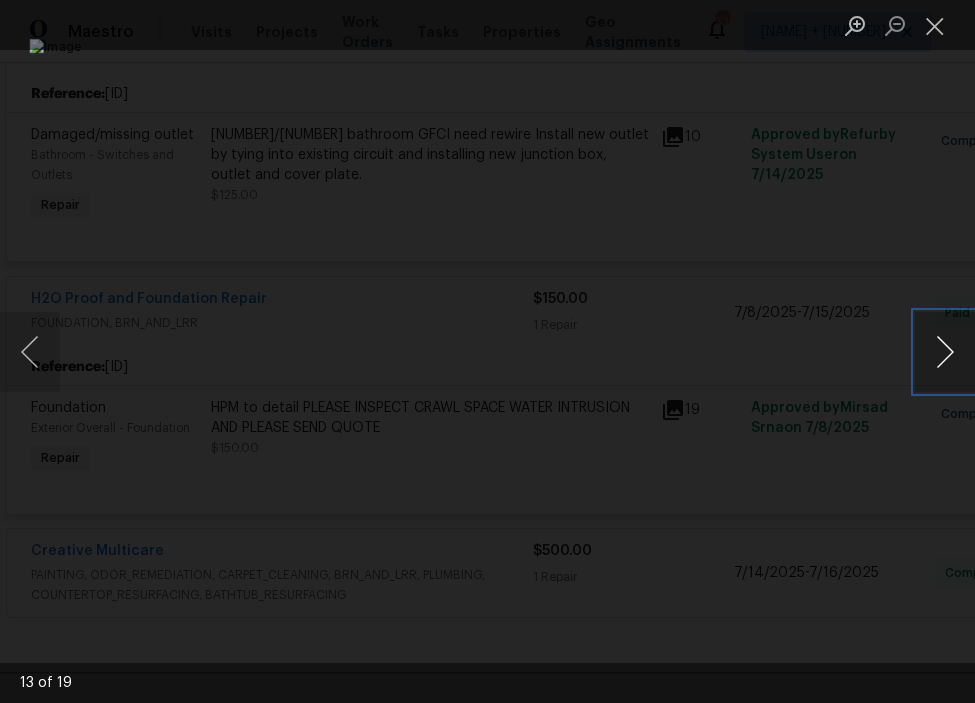 click at bounding box center (945, 352) 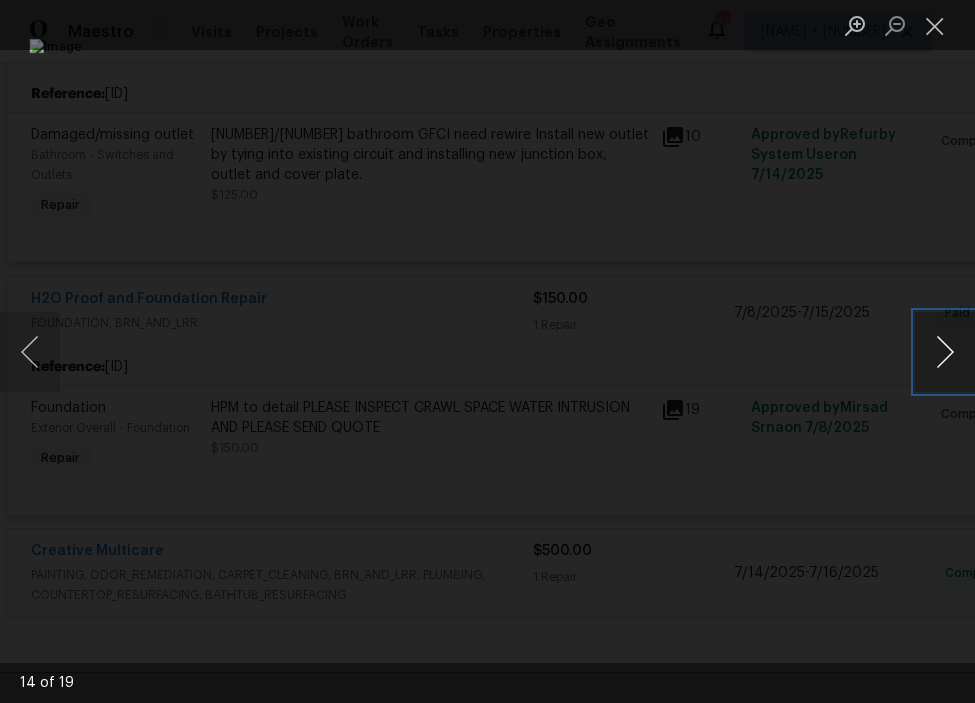 click at bounding box center (945, 352) 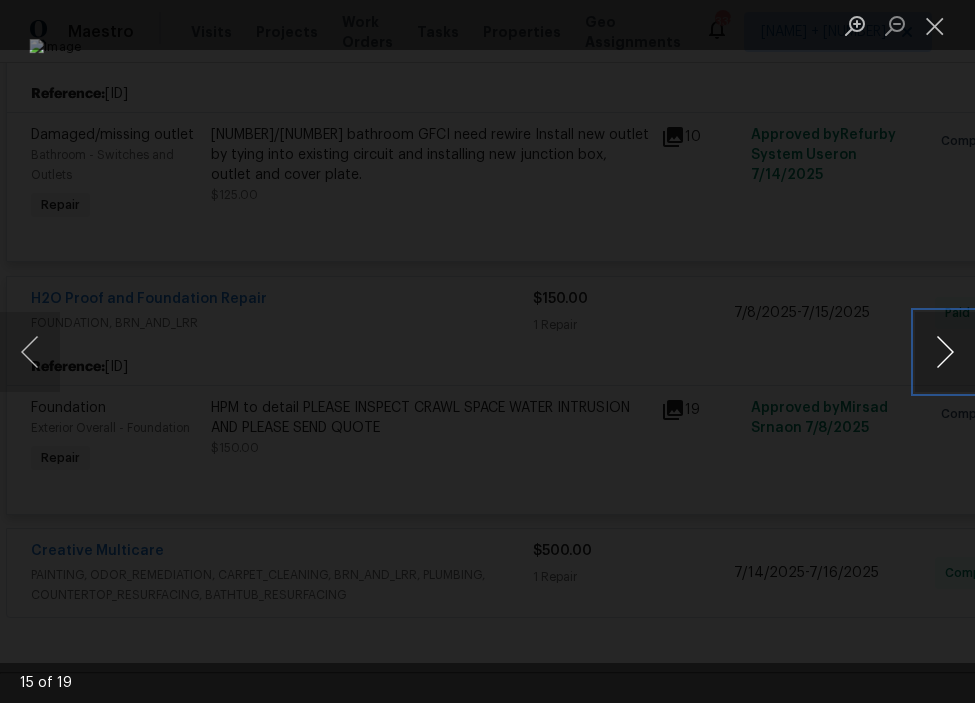 click at bounding box center [945, 352] 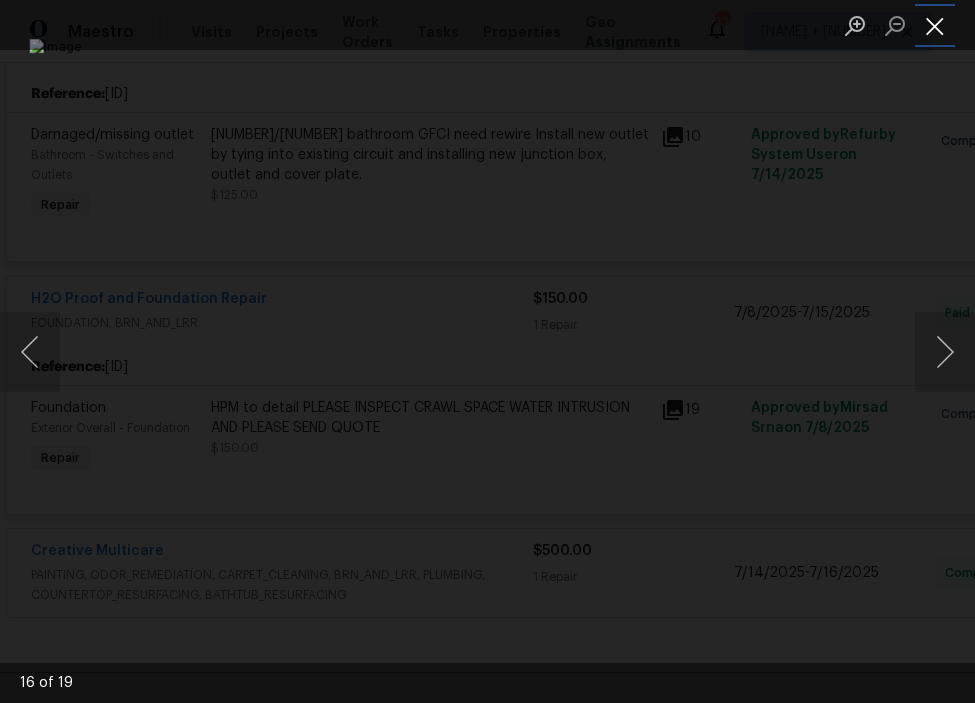 click at bounding box center [935, 25] 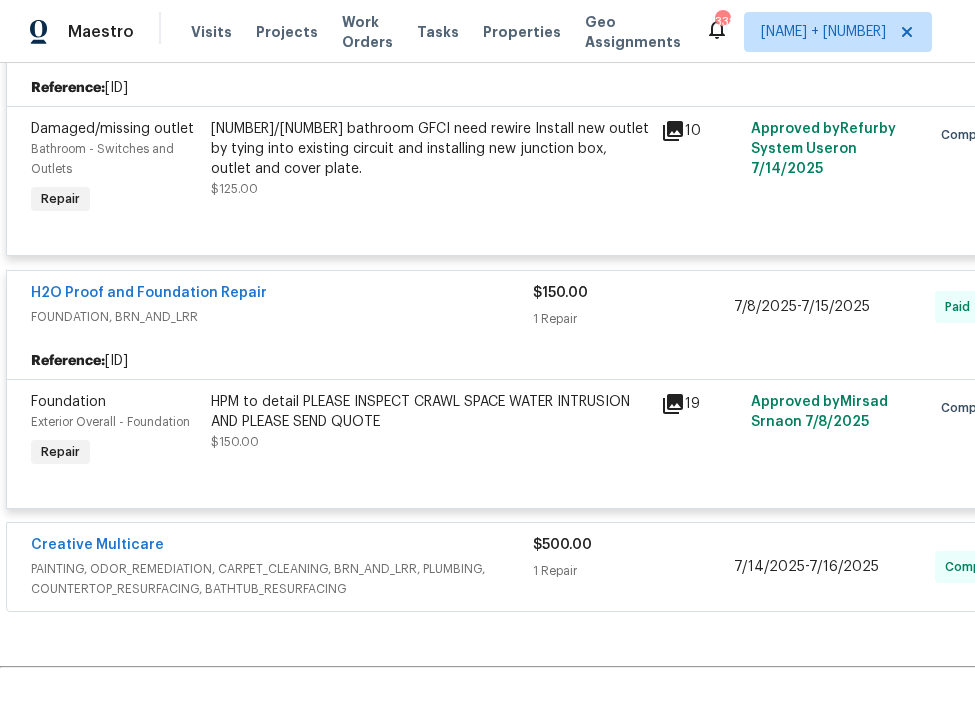 scroll, scrollTop: 651, scrollLeft: 0, axis: vertical 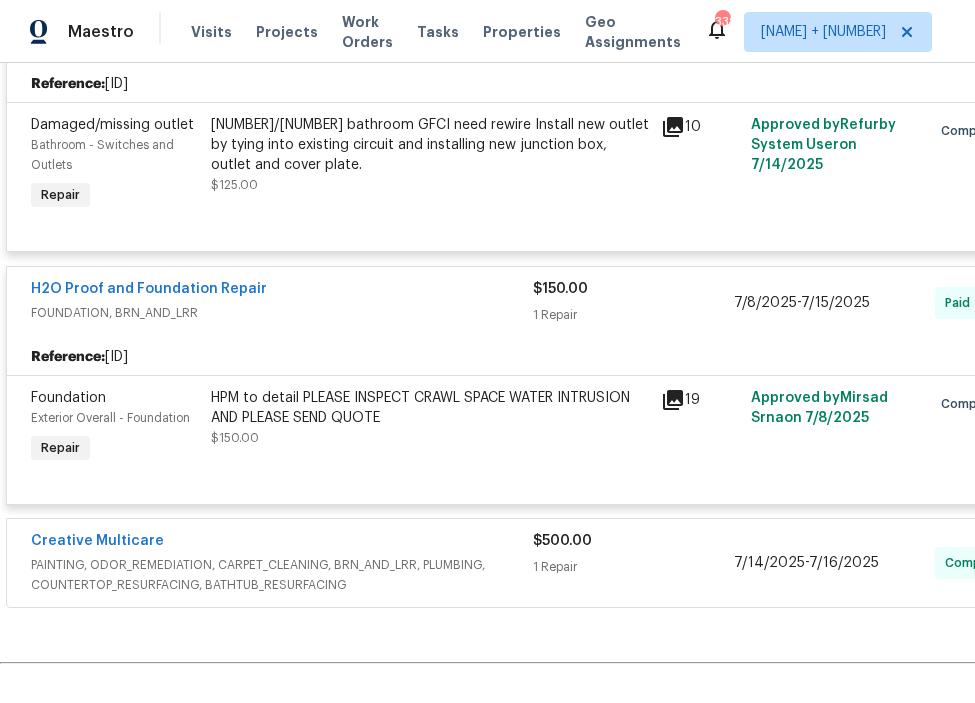click on "Creative Multicare" at bounding box center (282, 543) 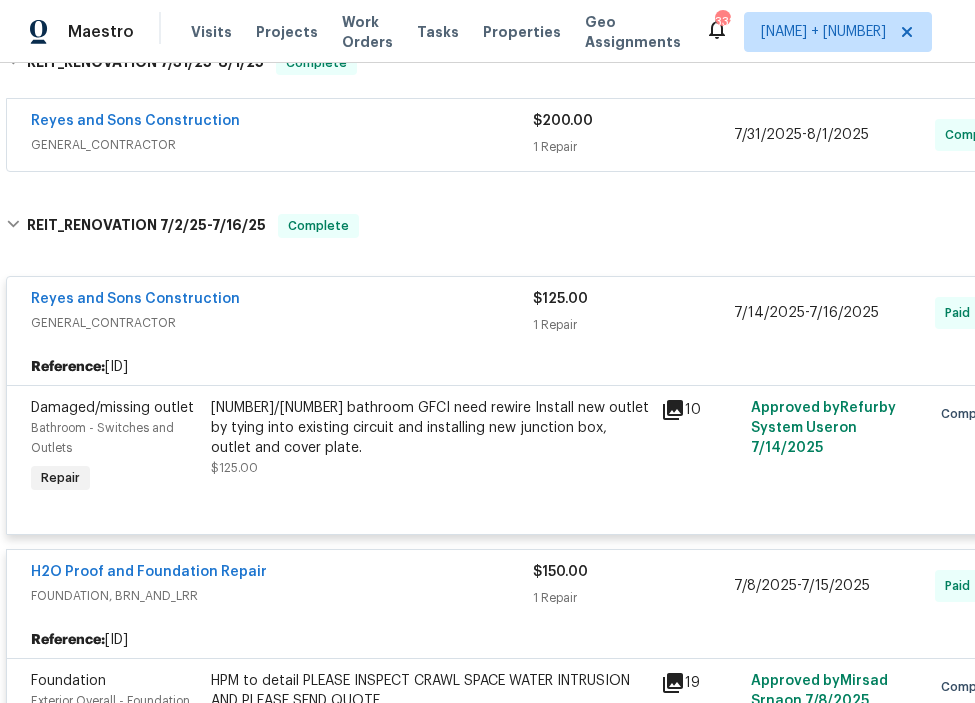 scroll, scrollTop: 362, scrollLeft: 0, axis: vertical 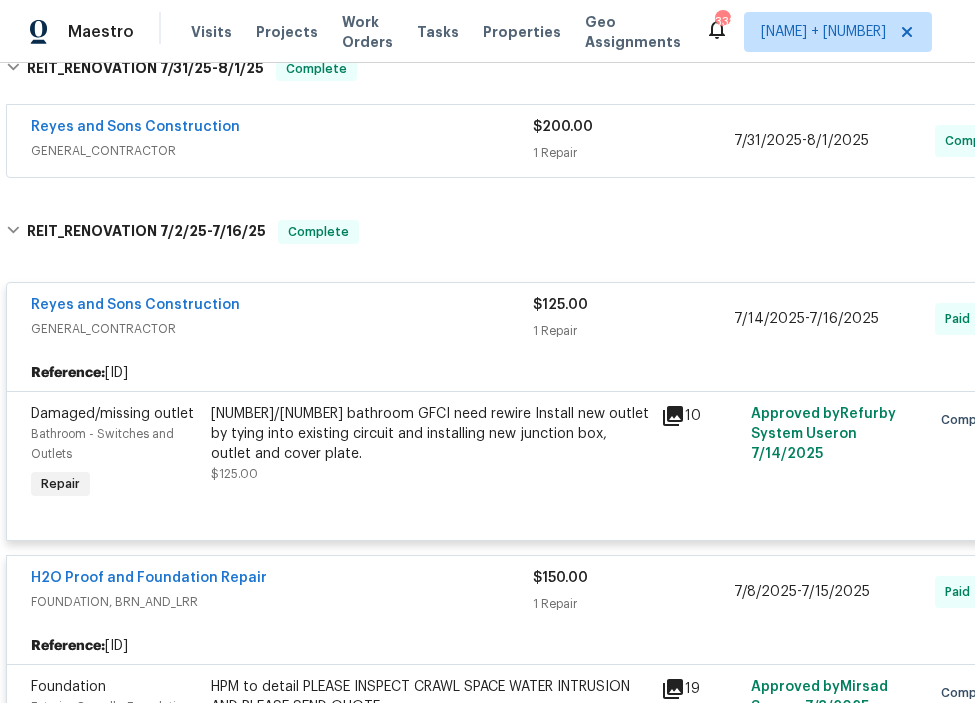 click on "GENERAL_CONTRACTOR" at bounding box center (282, 151) 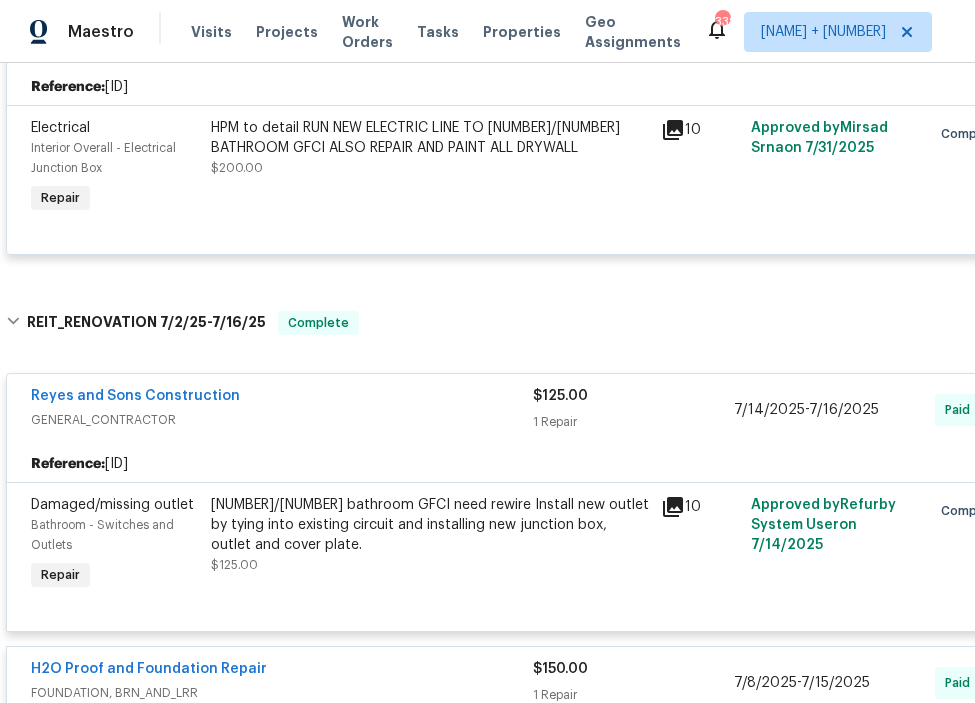 scroll, scrollTop: 526, scrollLeft: 0, axis: vertical 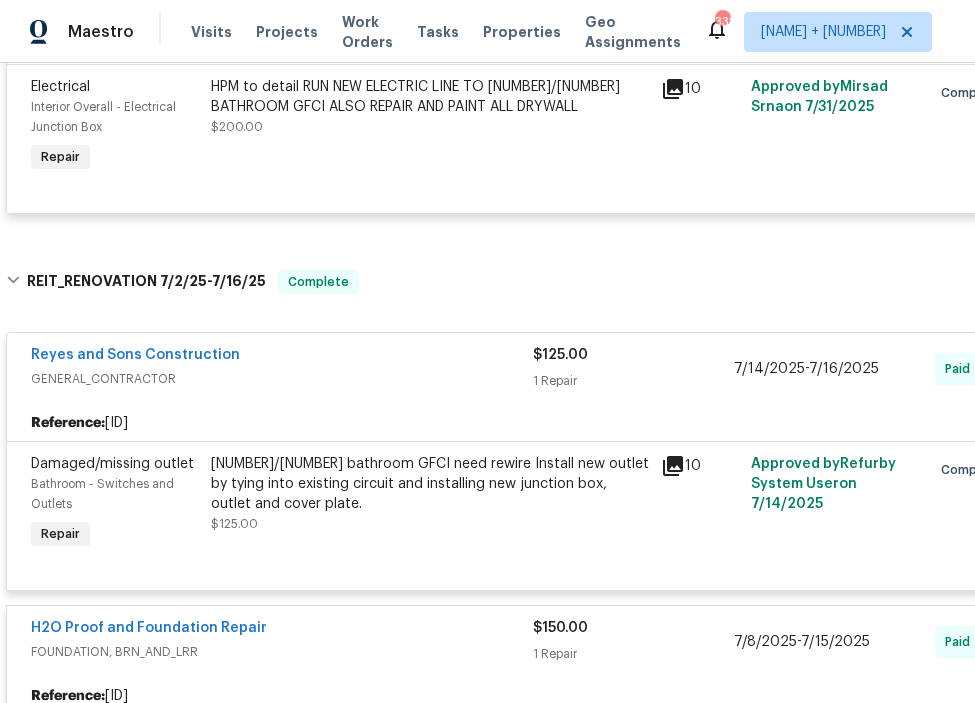 click 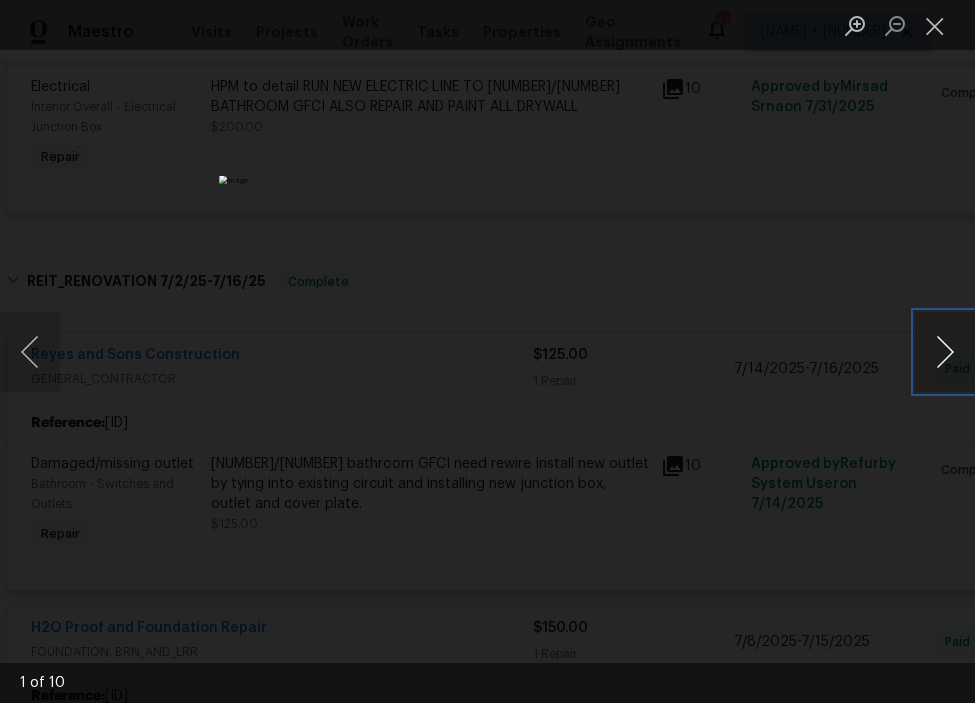 click at bounding box center (945, 352) 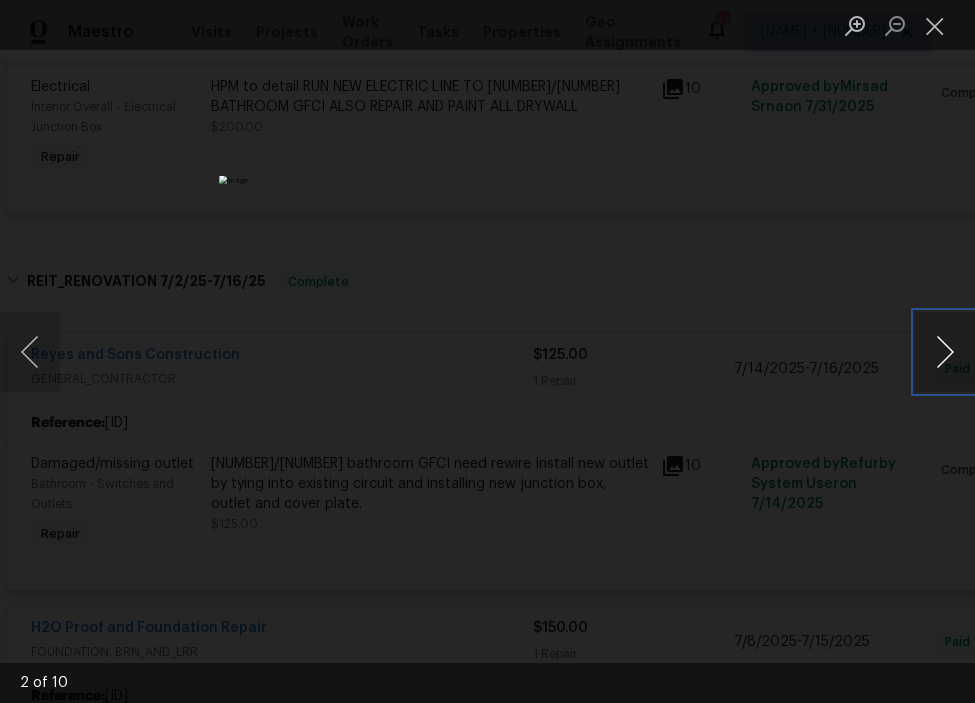 click at bounding box center [945, 352] 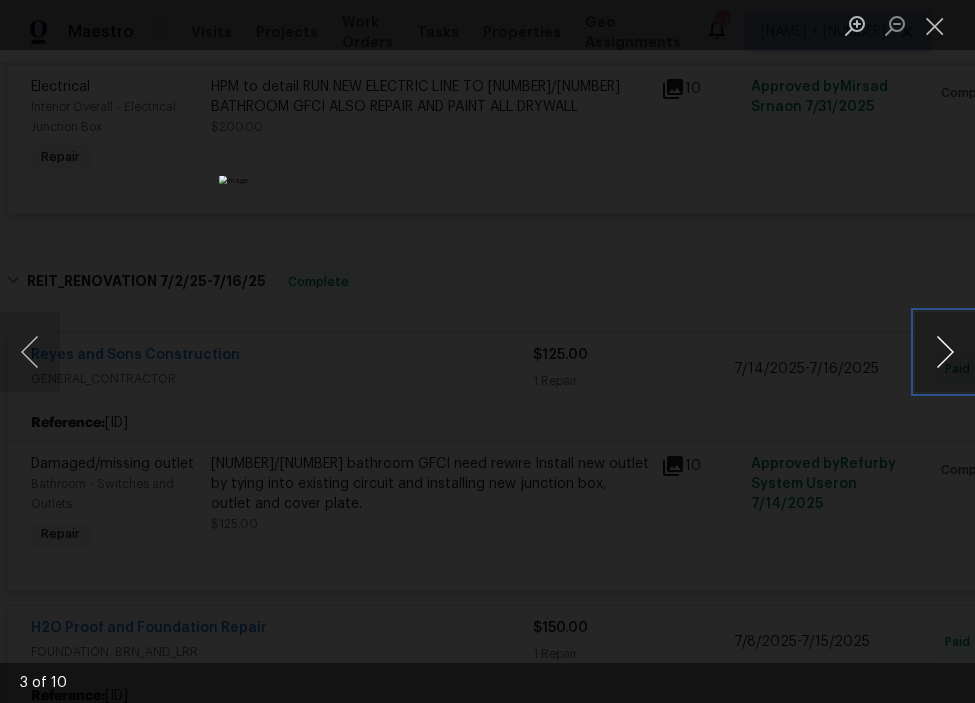 click at bounding box center [945, 352] 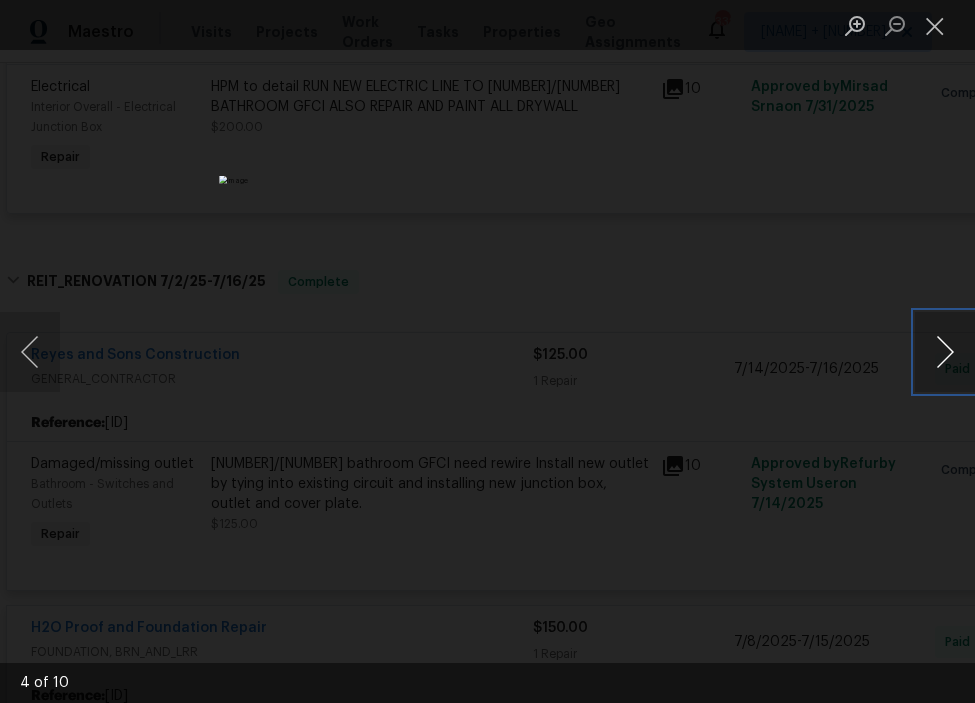 click at bounding box center [945, 352] 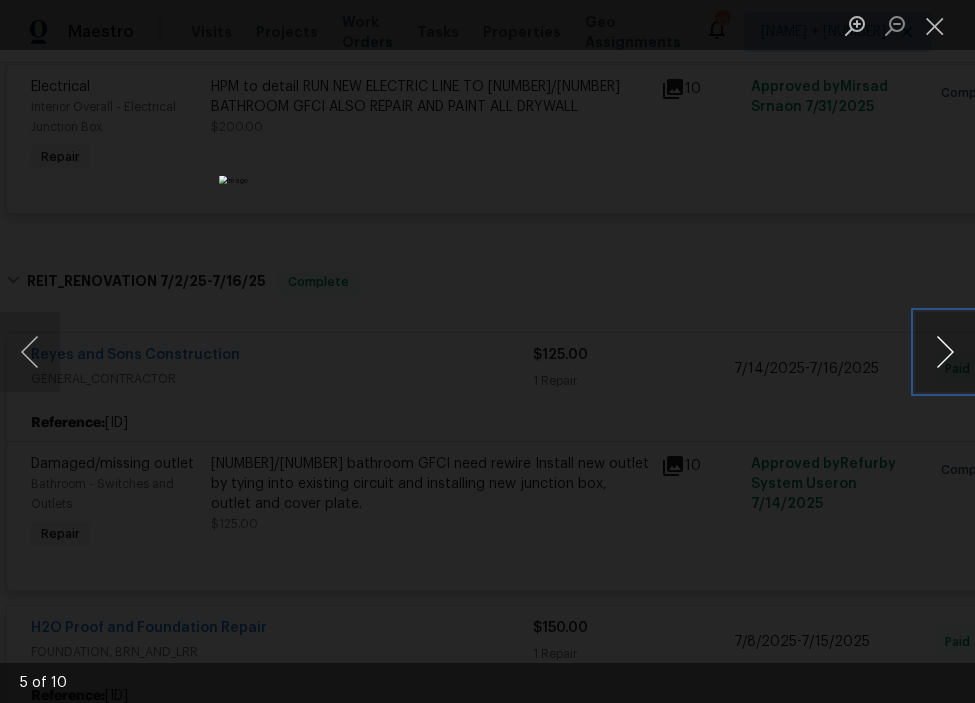 click at bounding box center [945, 352] 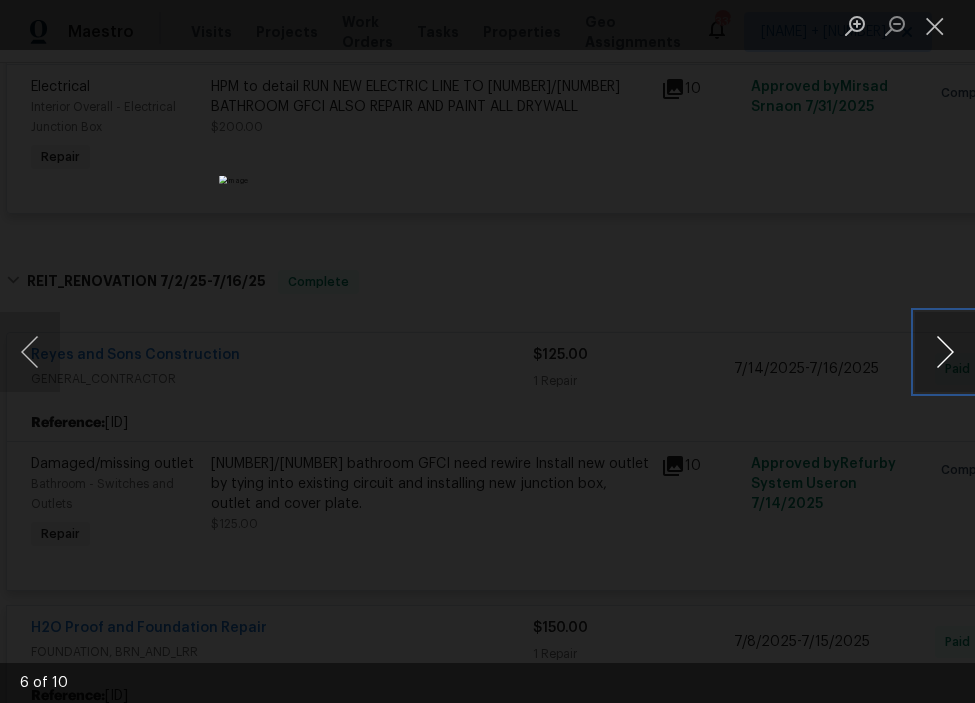 click at bounding box center [945, 352] 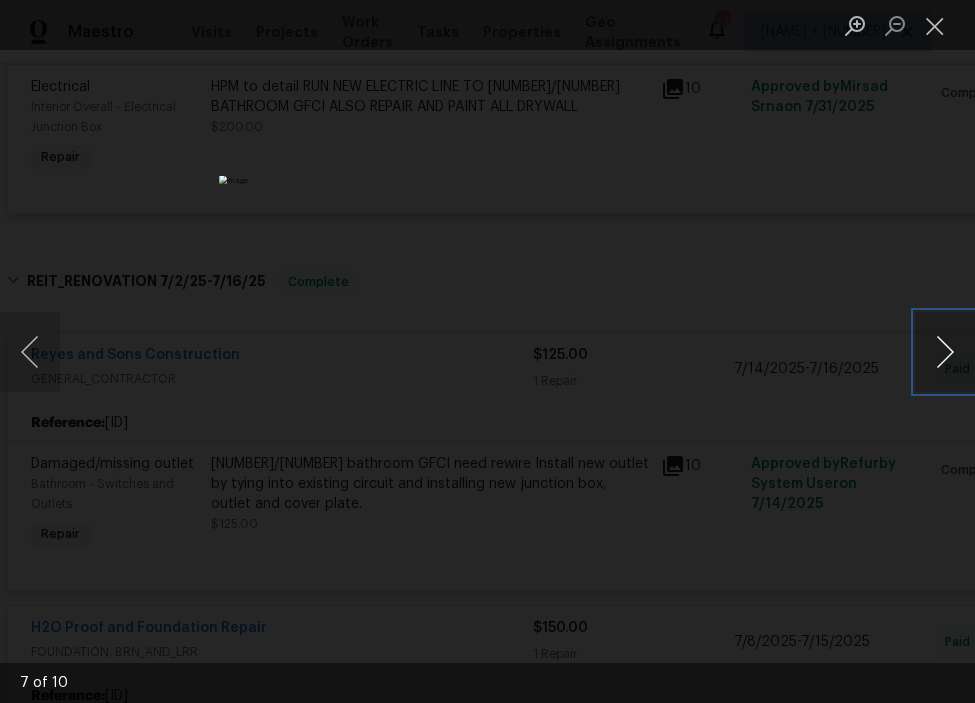 click at bounding box center (945, 352) 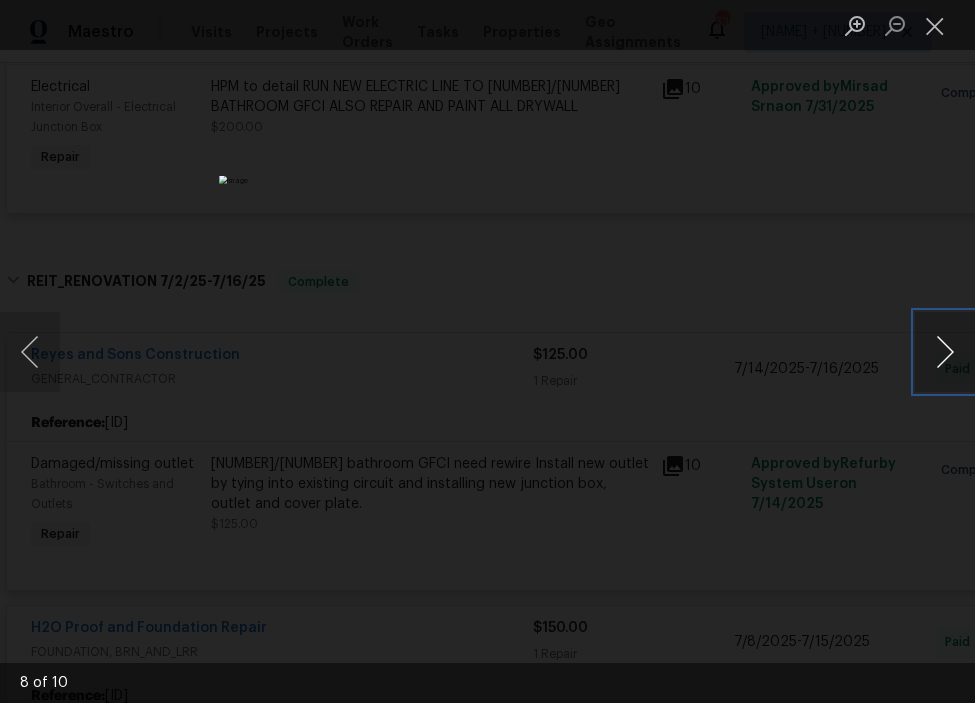 click at bounding box center (945, 352) 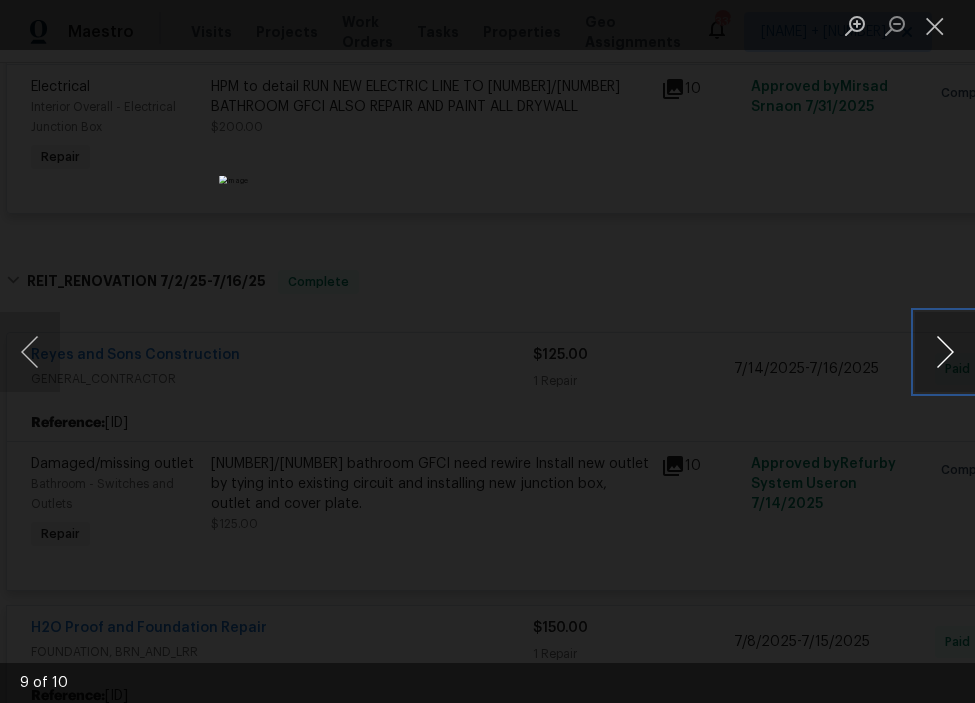 click at bounding box center (945, 352) 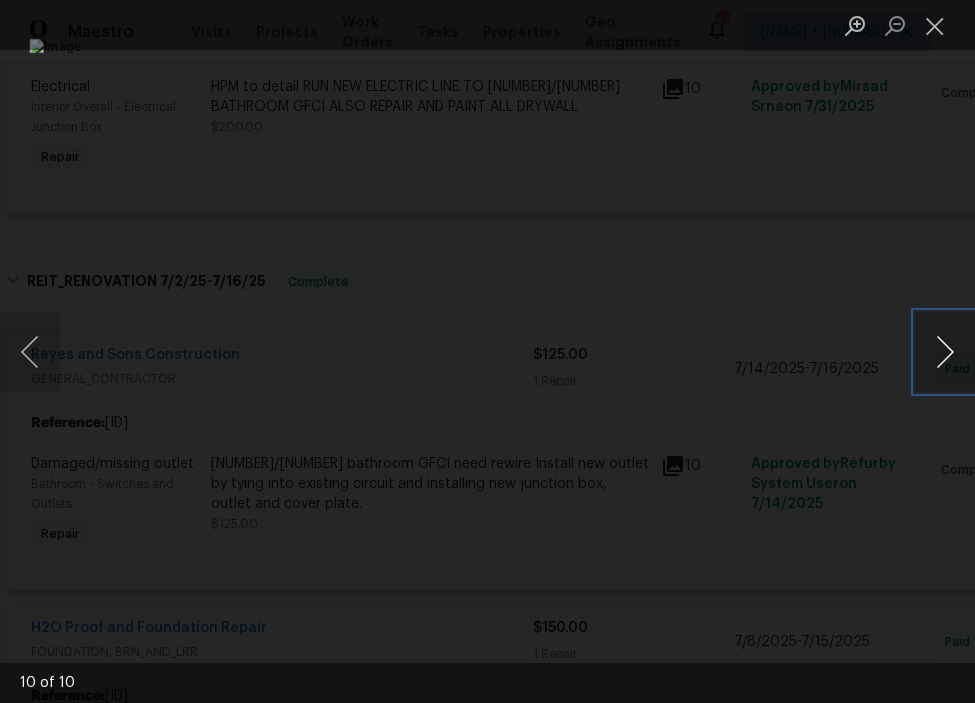 click at bounding box center (945, 352) 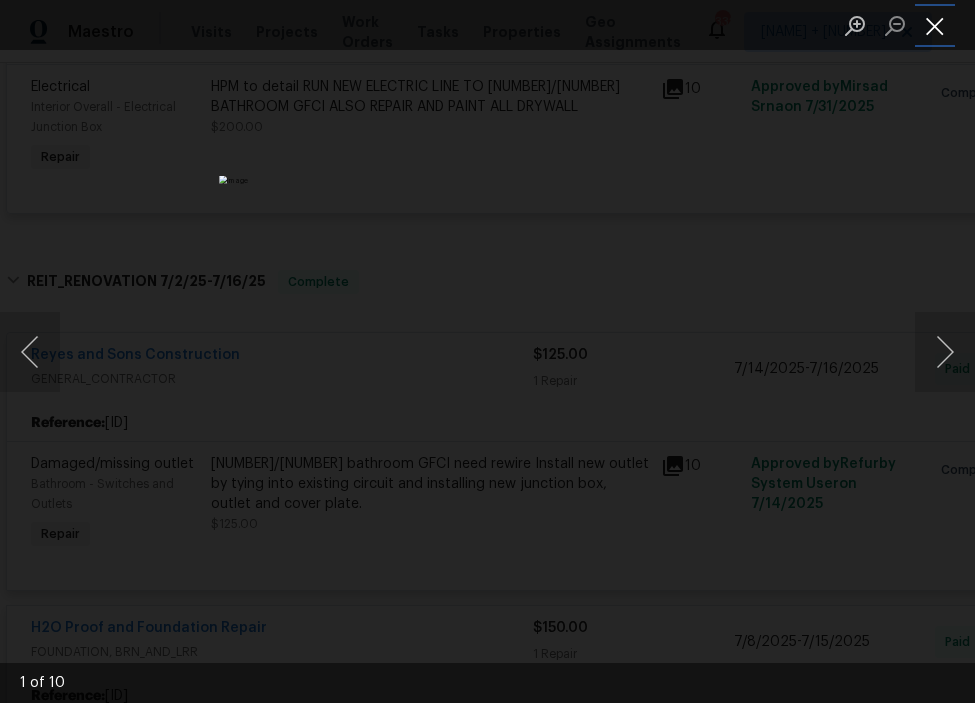 click at bounding box center [935, 25] 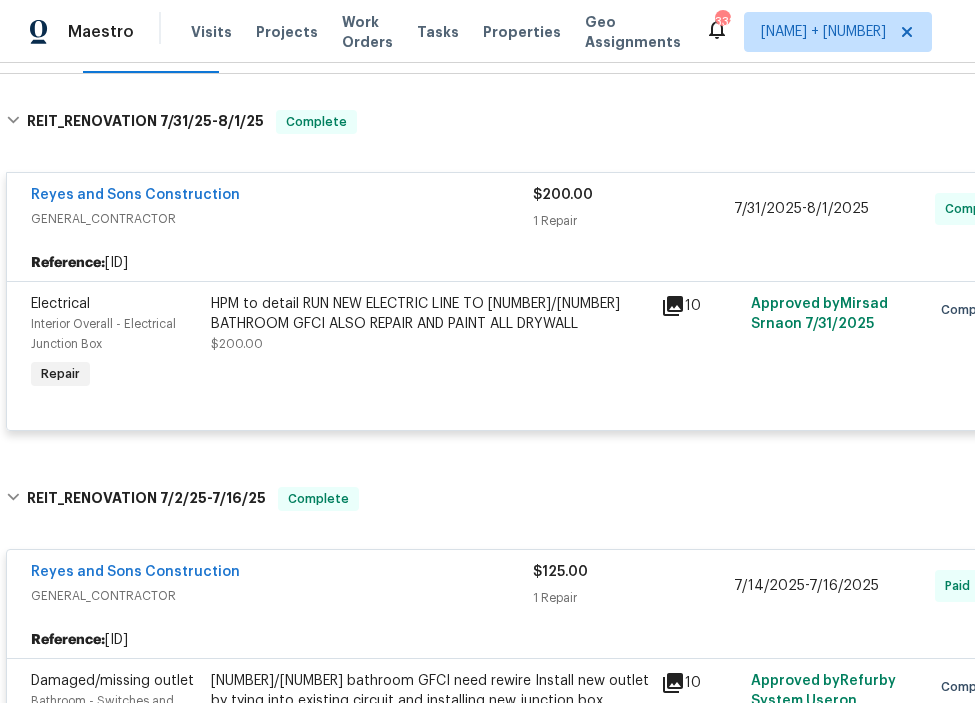 scroll, scrollTop: 264, scrollLeft: 0, axis: vertical 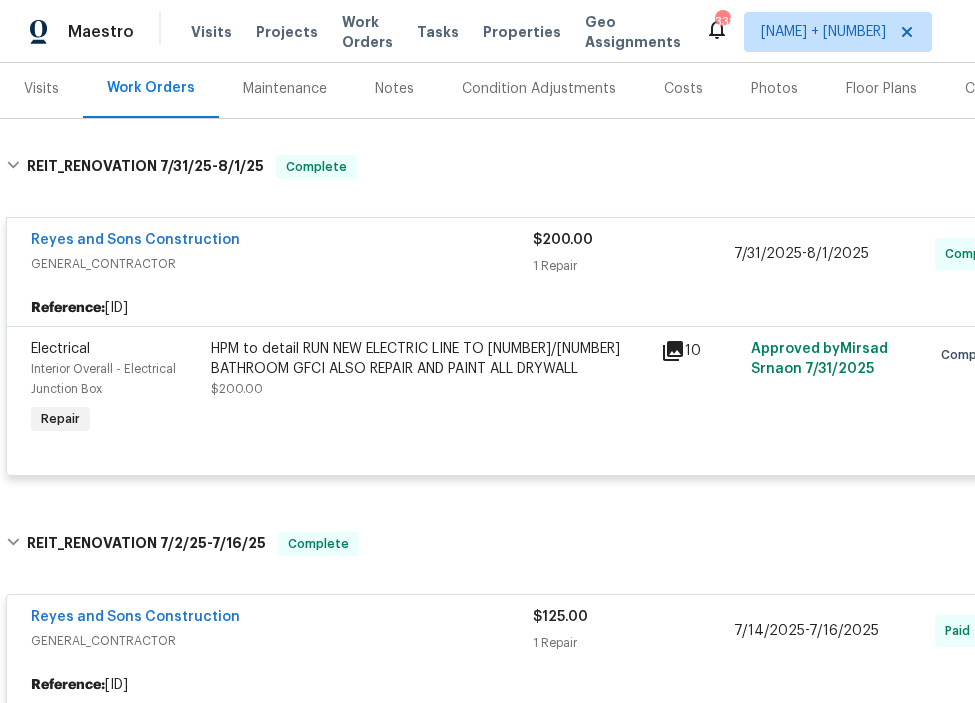 click on "Reference: [ID]" at bounding box center (565, 308) 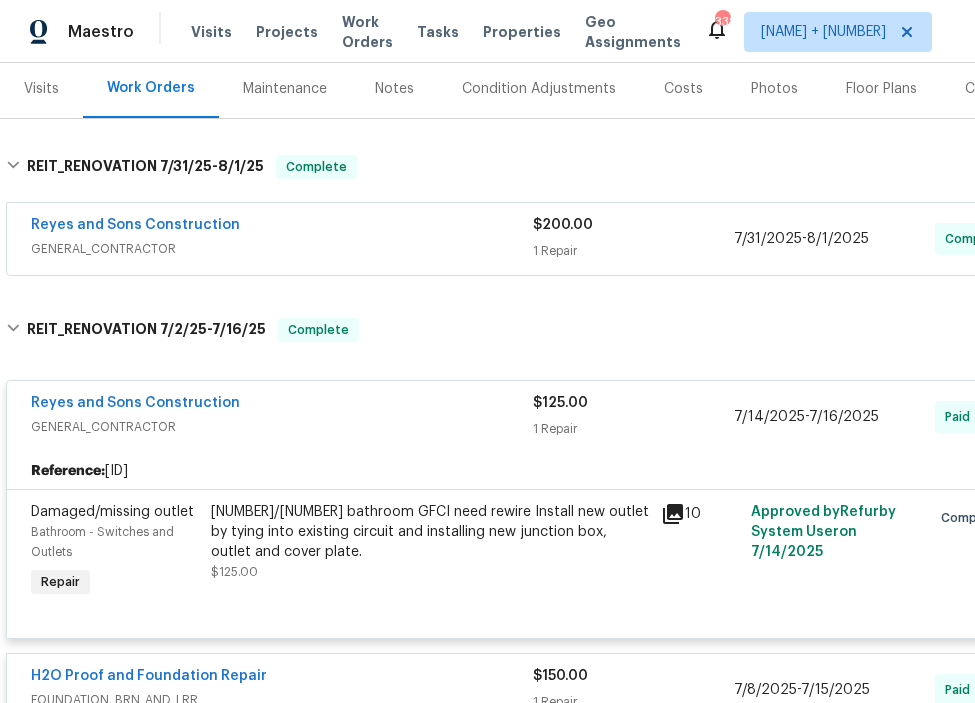 click on "Reyes and Sons Construction" at bounding box center (282, 227) 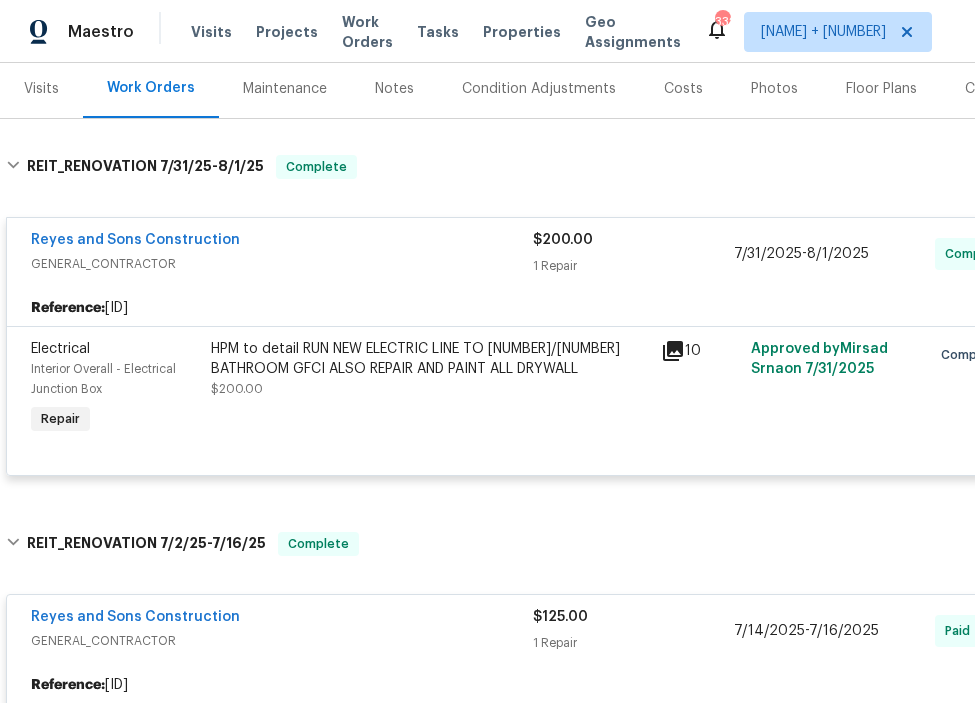 click 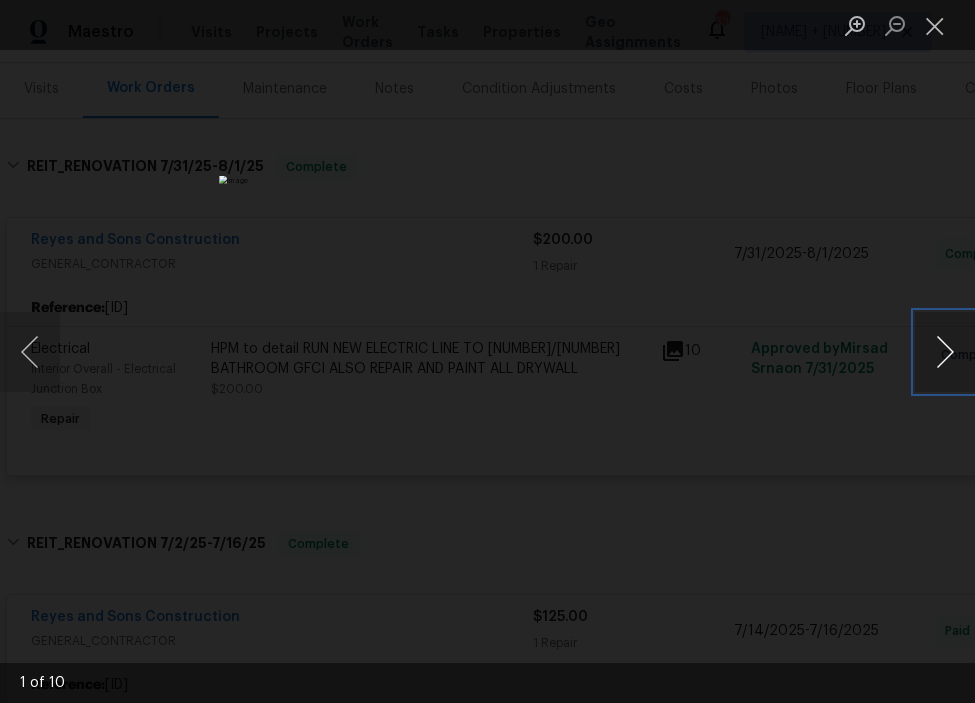 click at bounding box center (945, 352) 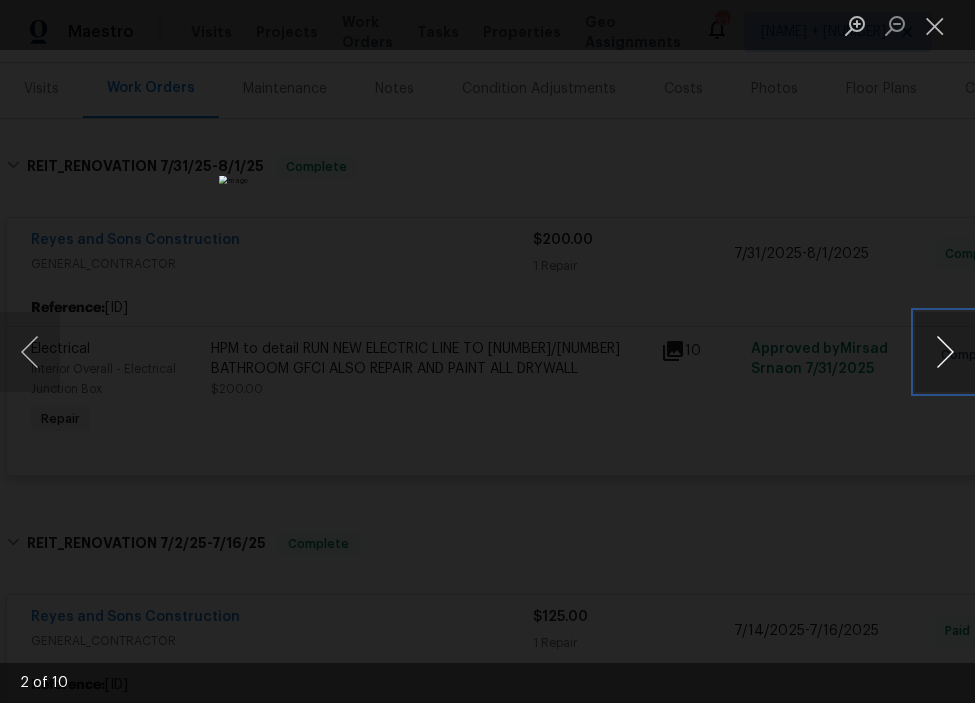 click at bounding box center [945, 352] 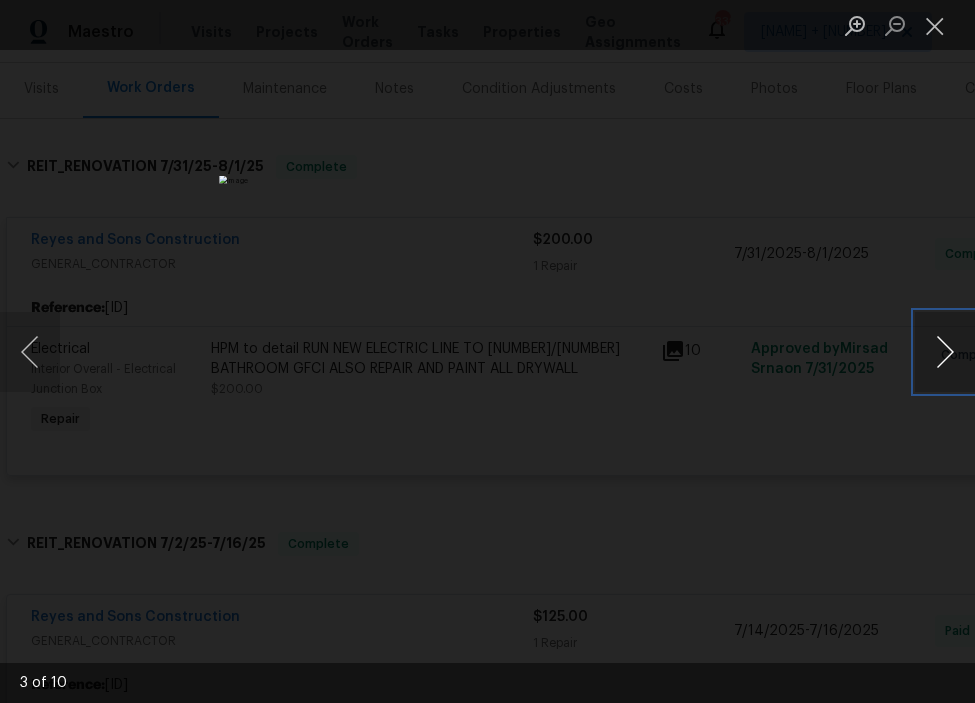 click at bounding box center [945, 352] 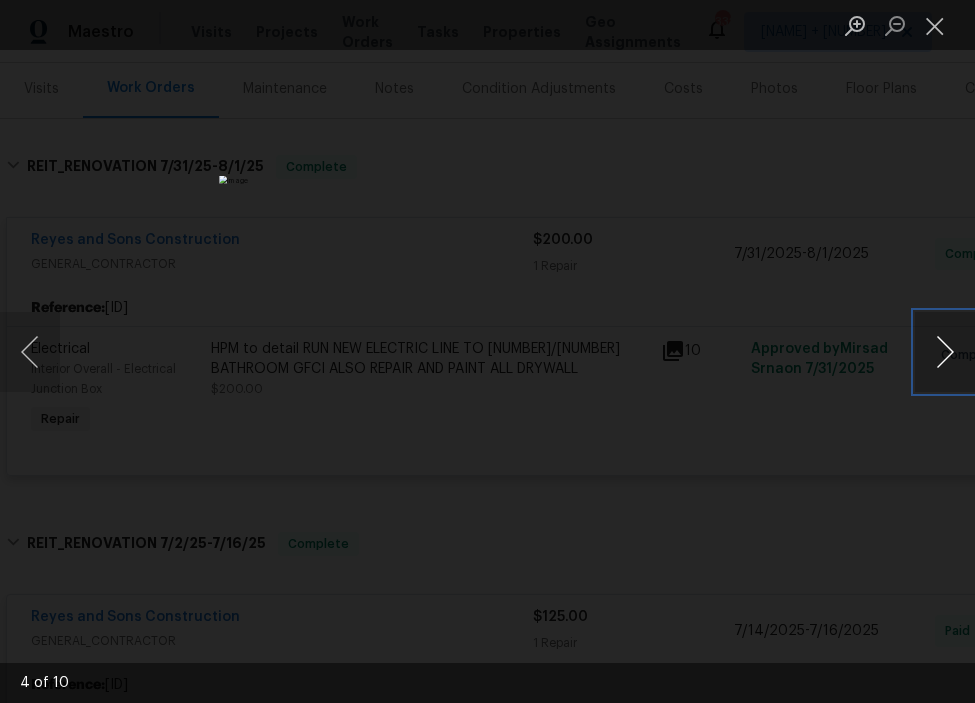 click at bounding box center [945, 352] 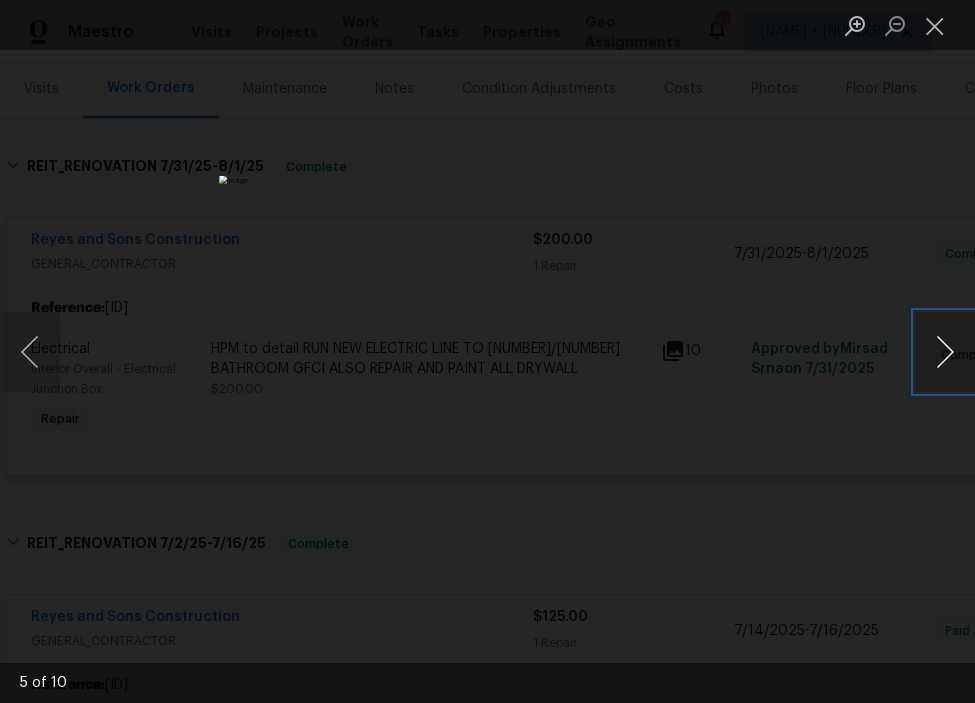 click at bounding box center [945, 352] 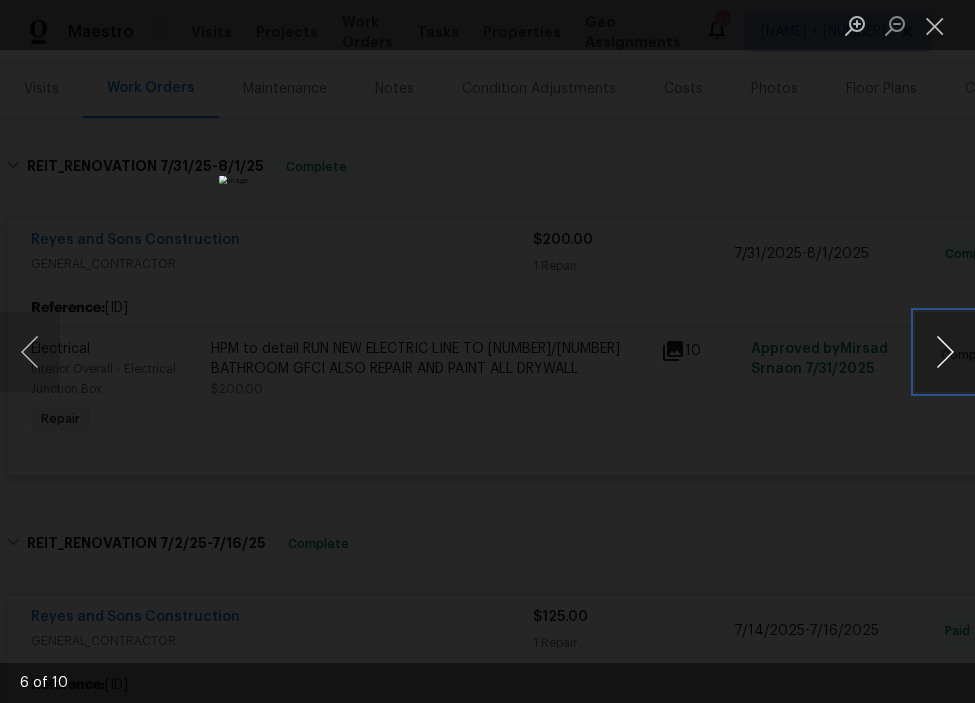 click at bounding box center (945, 352) 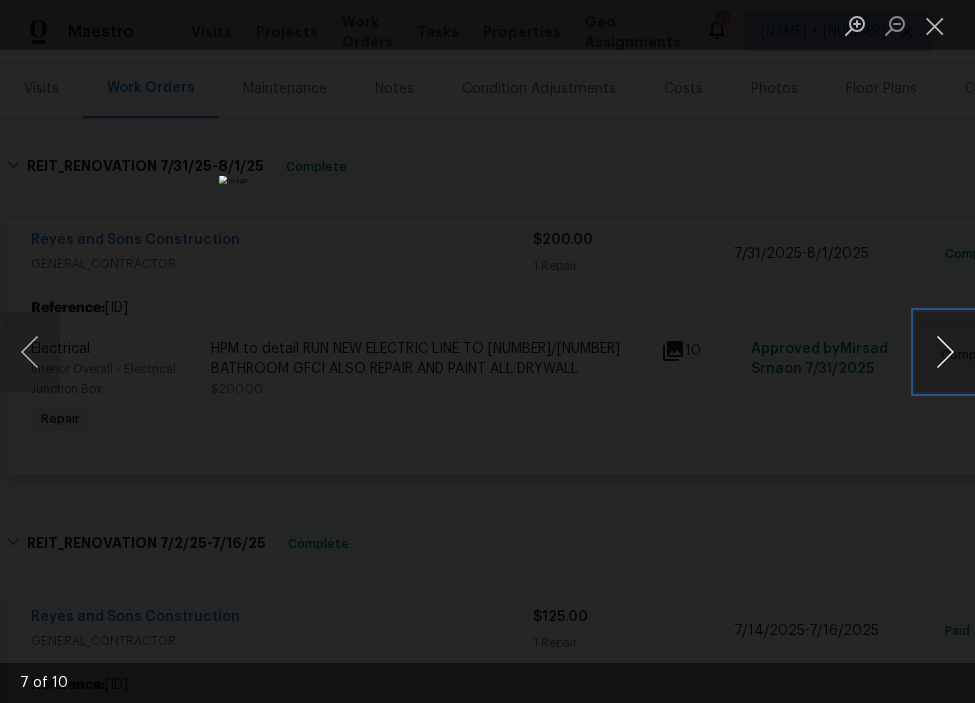 click at bounding box center [945, 352] 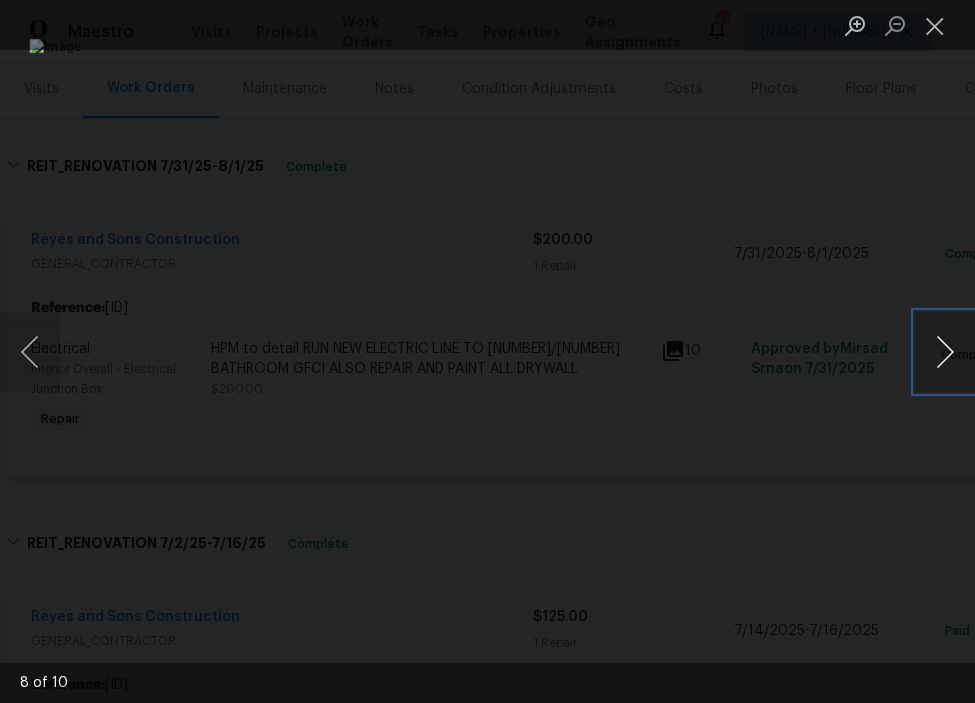click at bounding box center [945, 352] 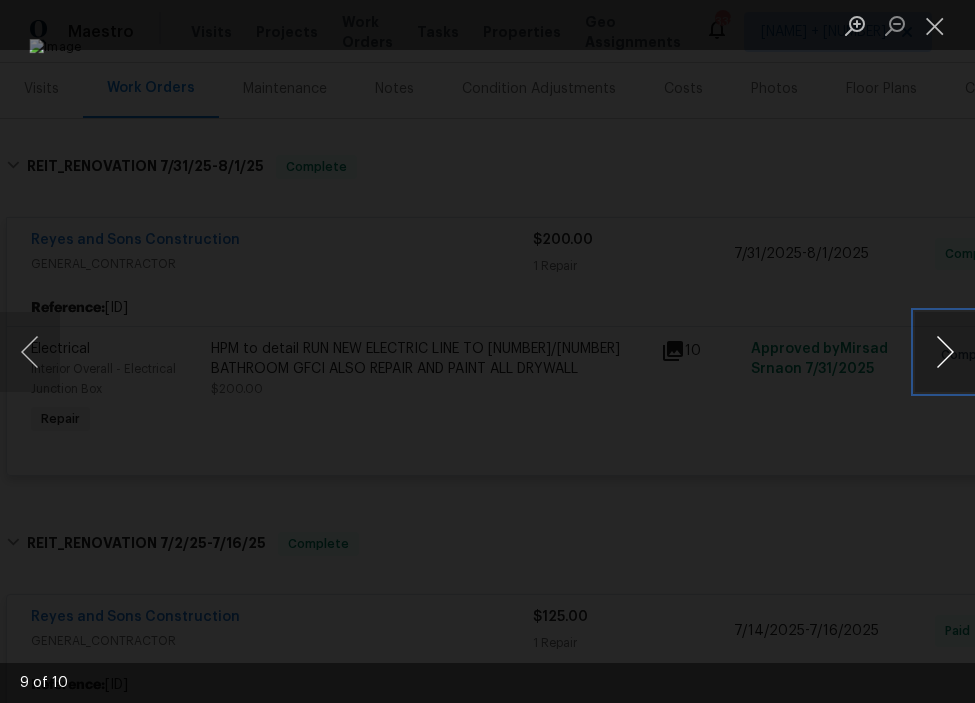 click at bounding box center (945, 352) 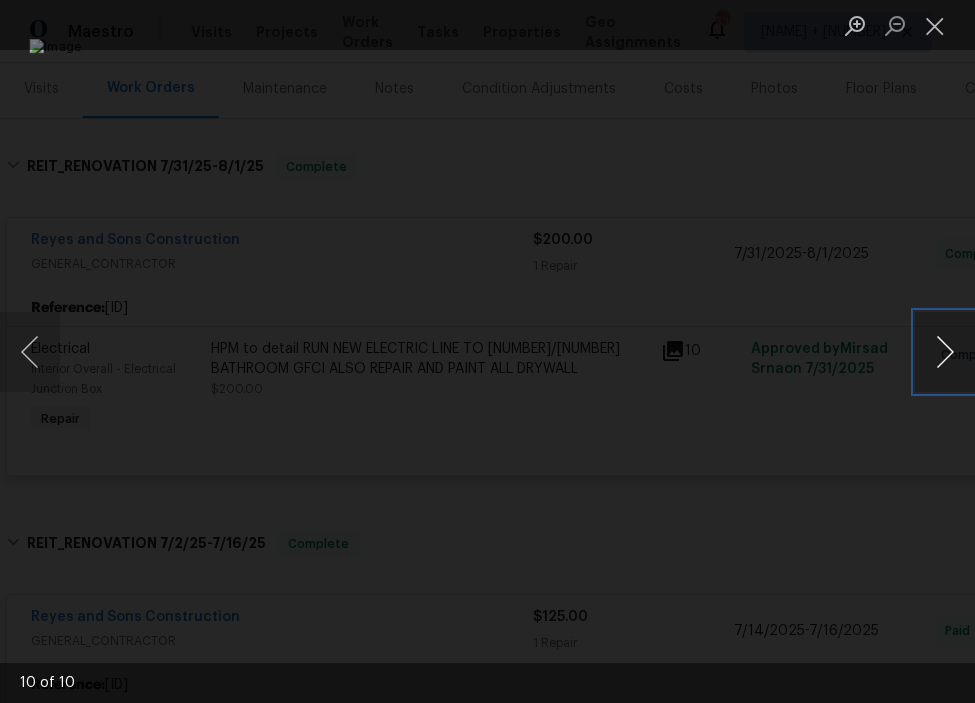 click at bounding box center (945, 352) 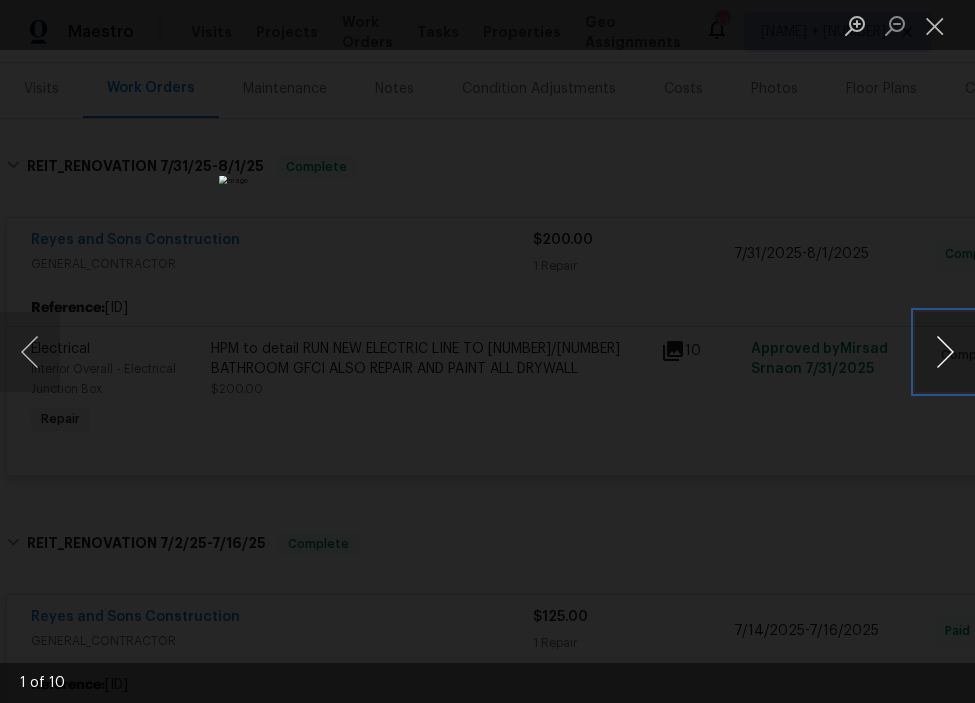 click at bounding box center [945, 352] 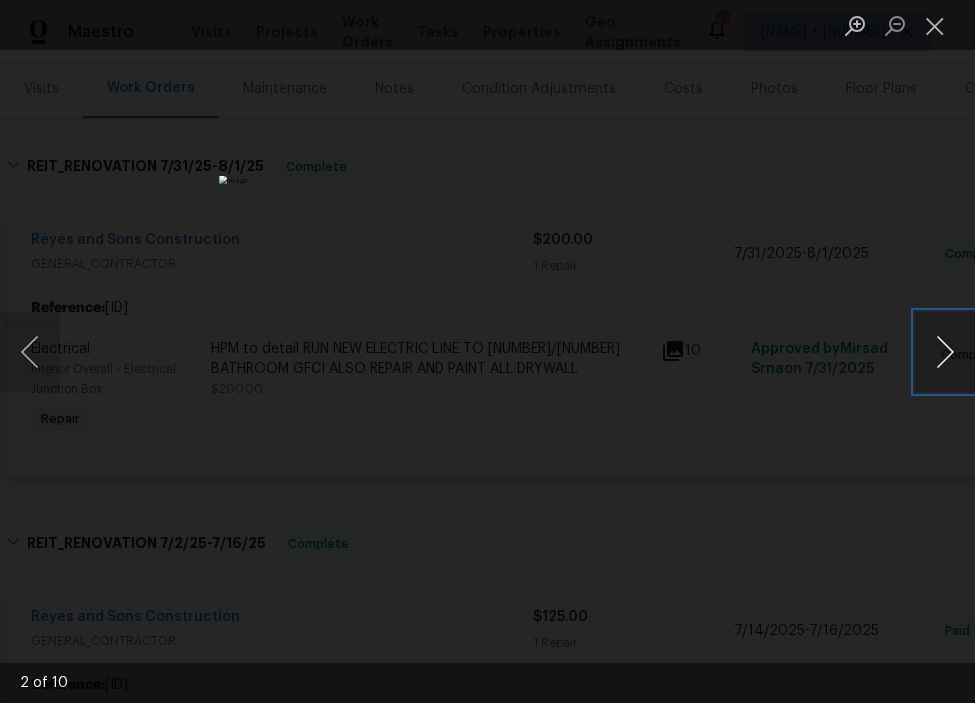 click at bounding box center [945, 352] 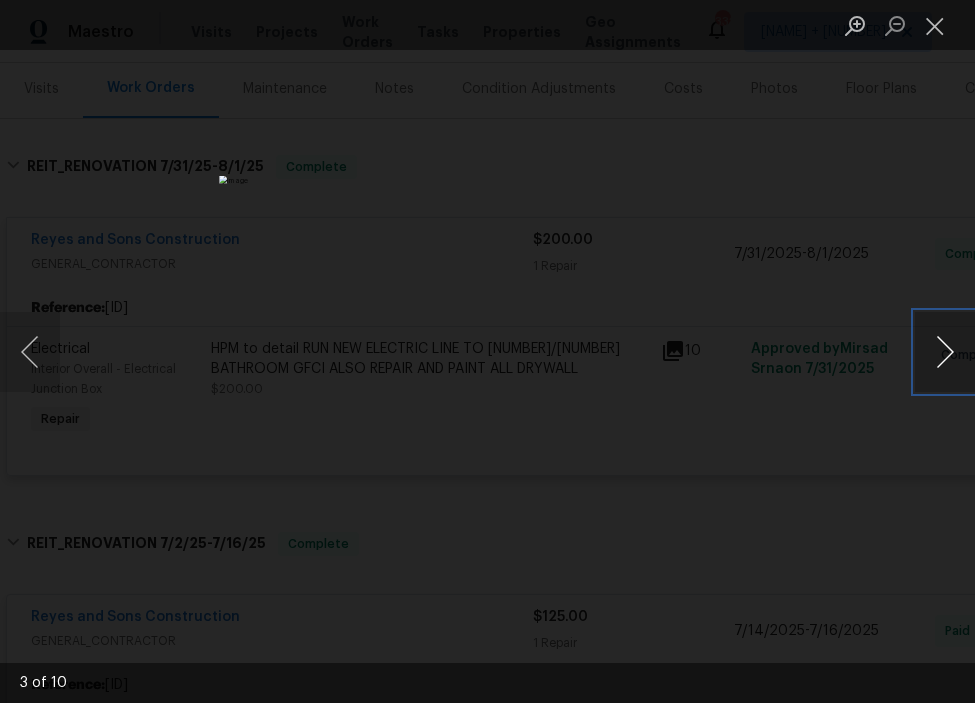 click at bounding box center (945, 352) 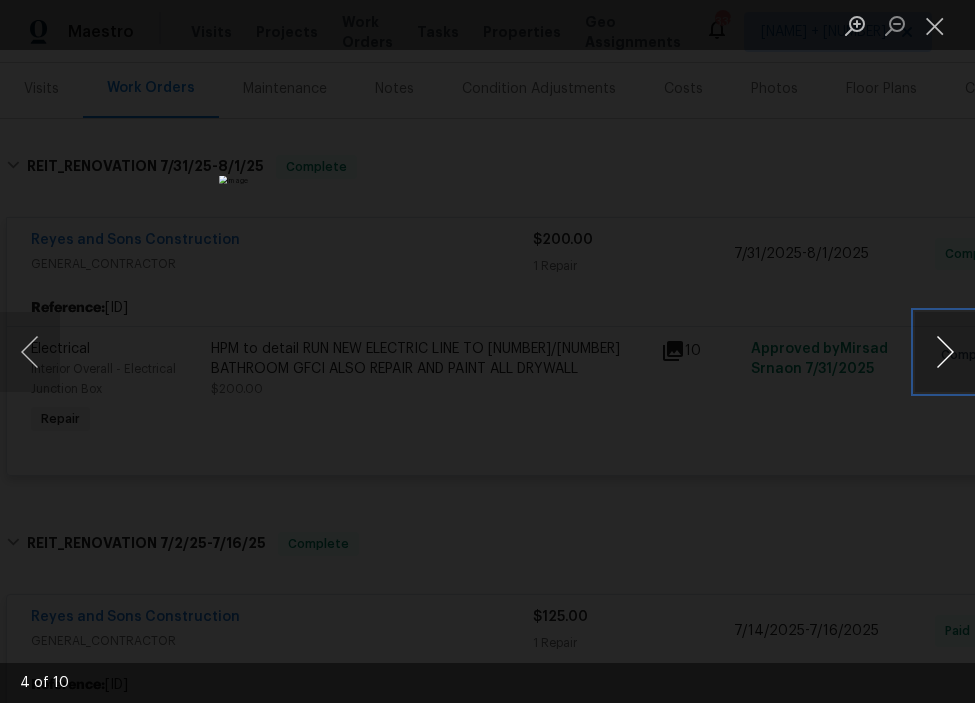 click at bounding box center [945, 352] 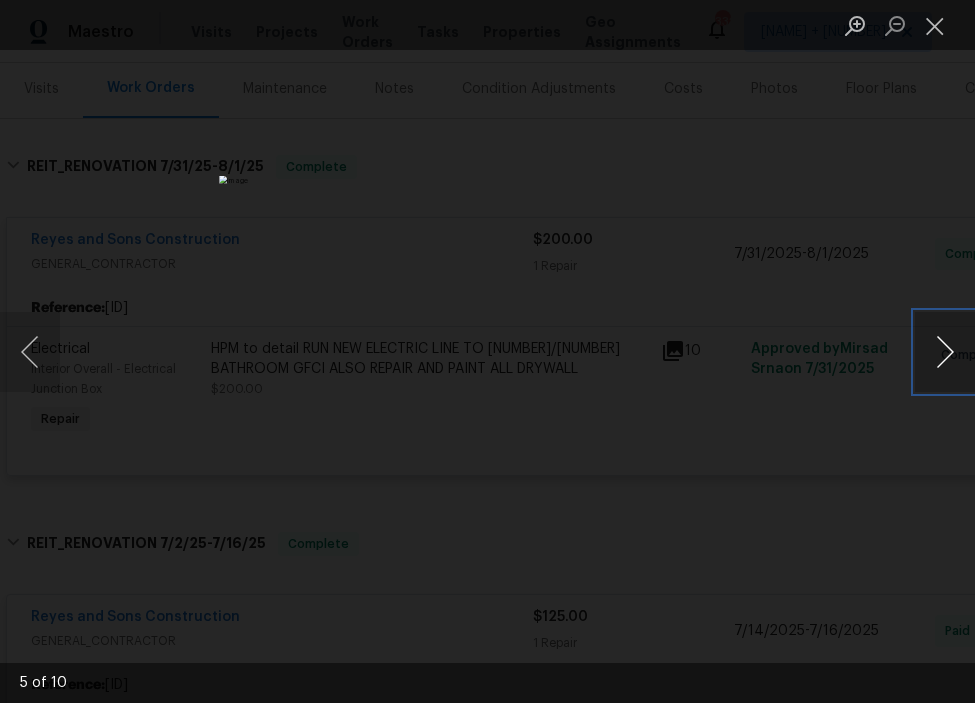 click at bounding box center (945, 352) 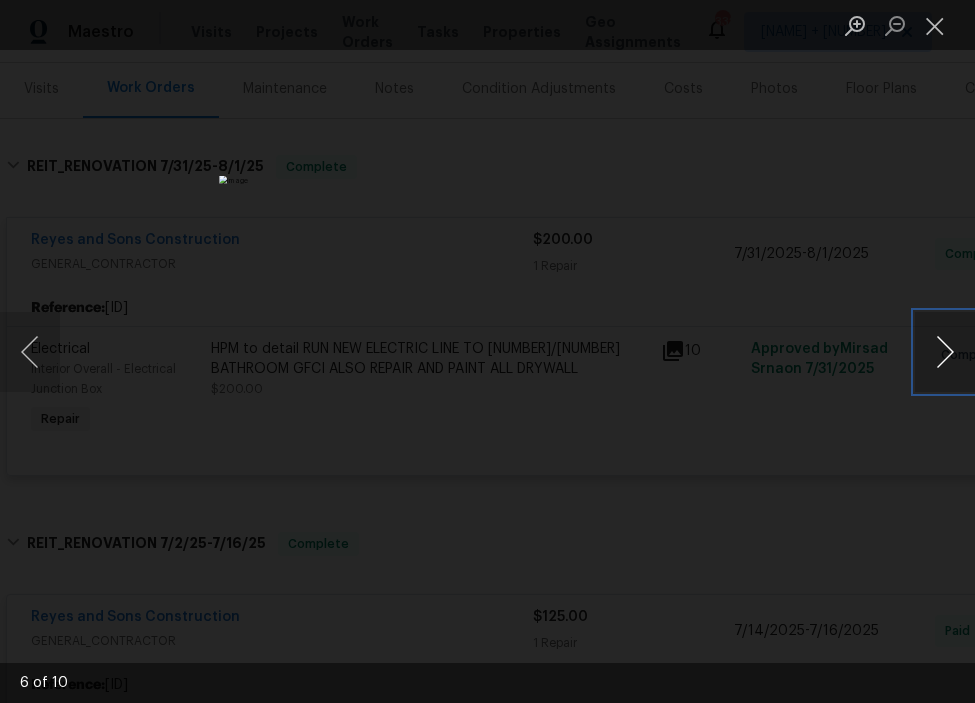 click at bounding box center (945, 352) 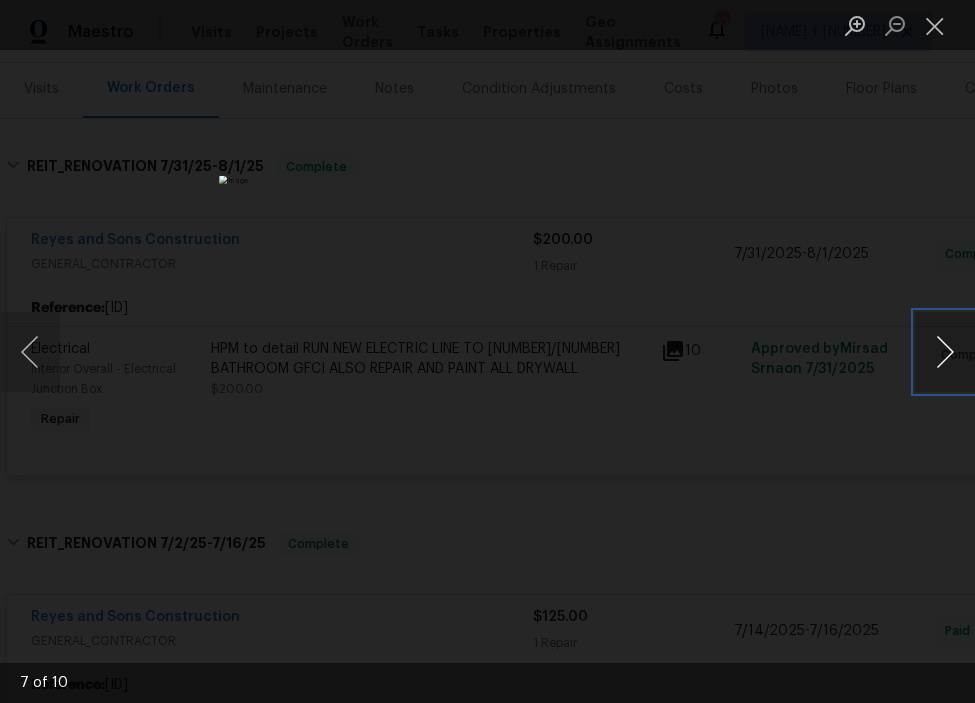 click at bounding box center [945, 352] 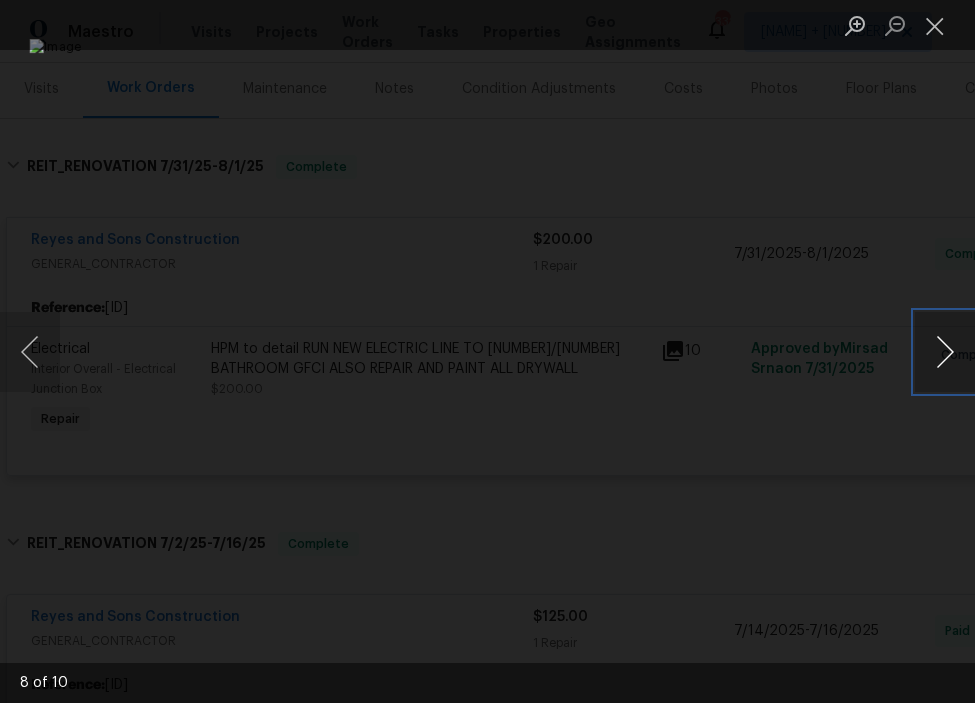 click at bounding box center (945, 352) 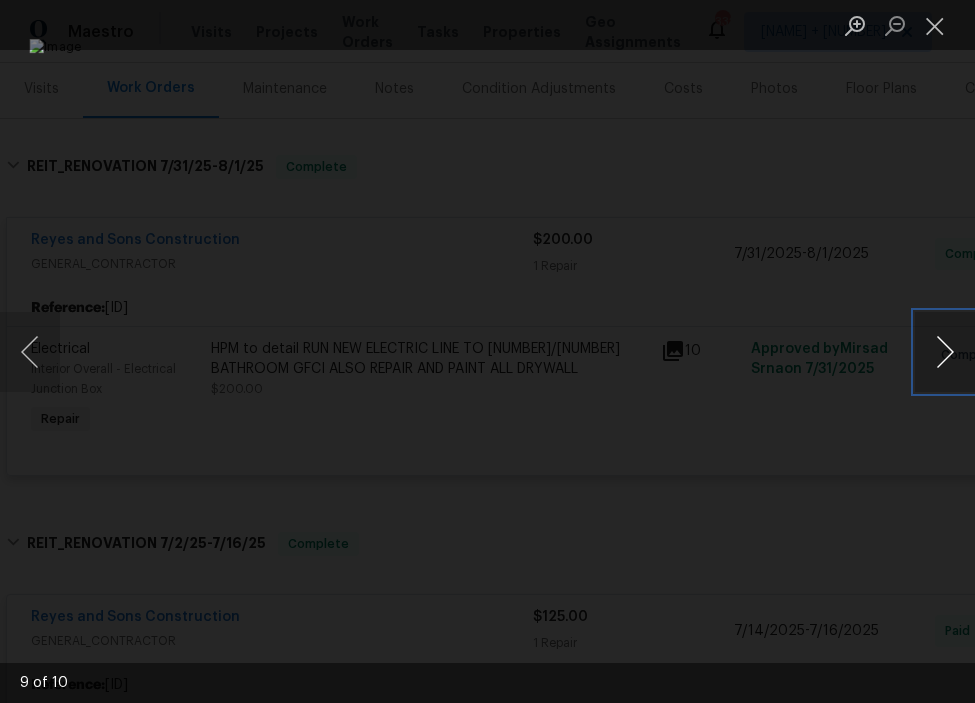 click at bounding box center (945, 352) 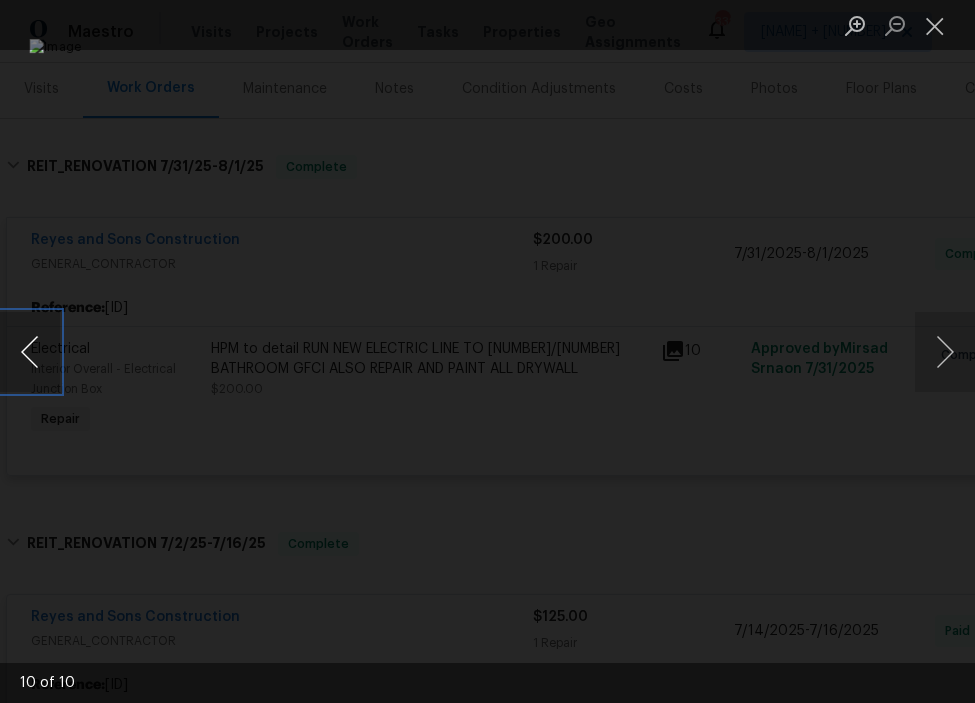 click at bounding box center [30, 352] 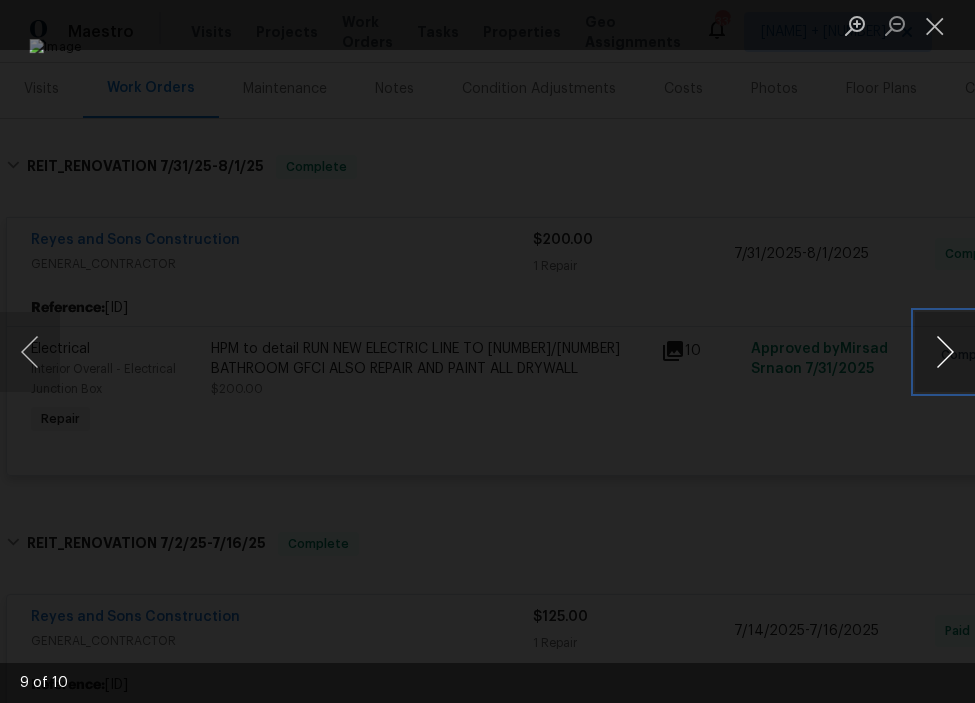 click at bounding box center (945, 352) 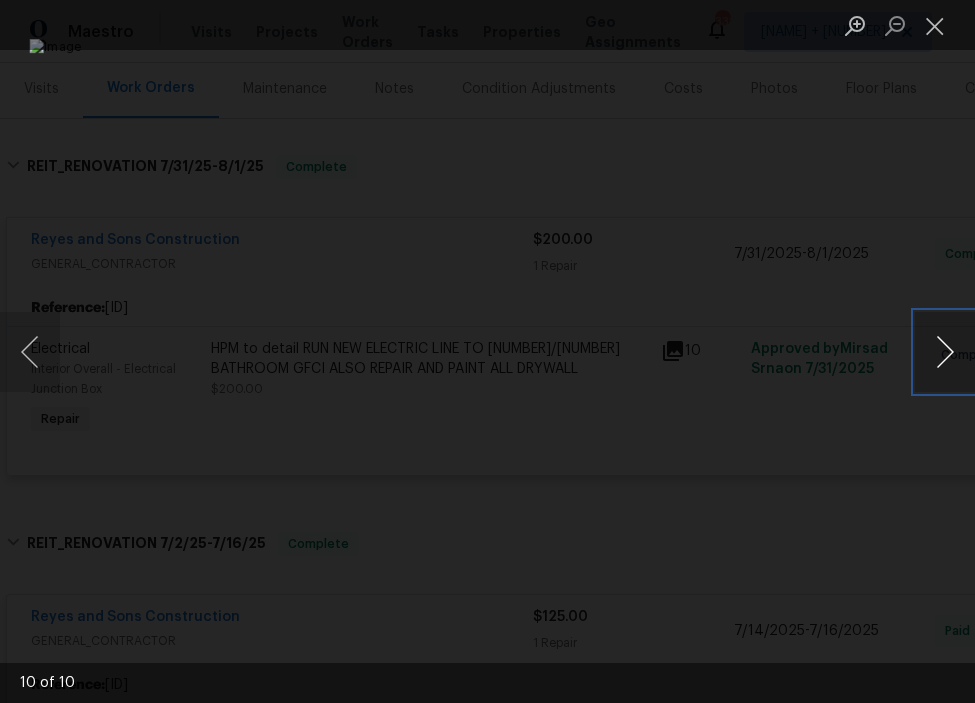 click at bounding box center [945, 352] 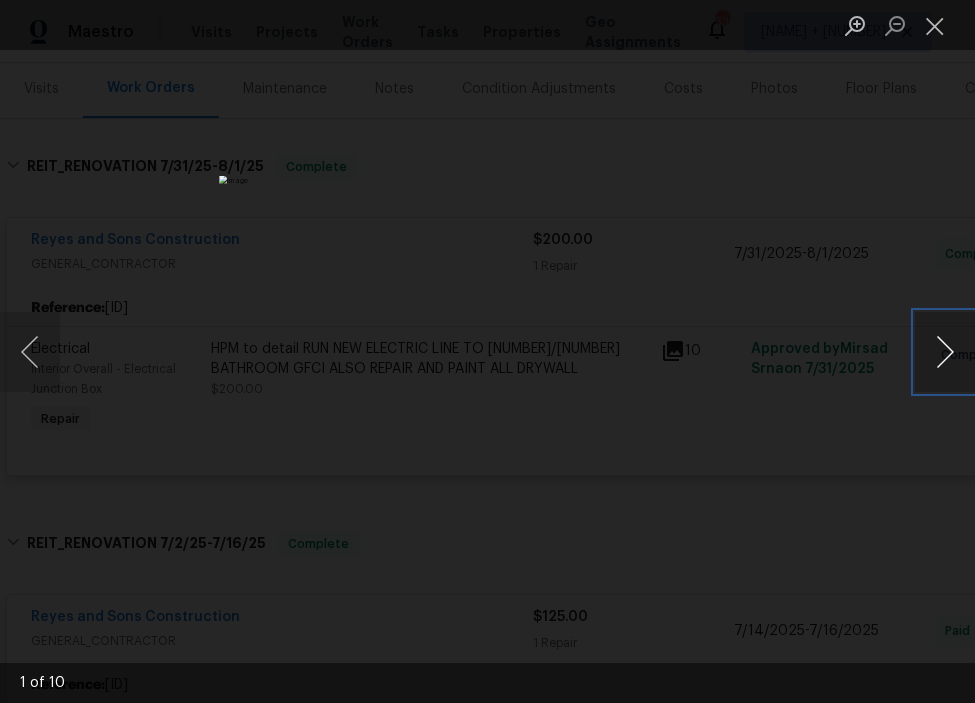 click at bounding box center [945, 352] 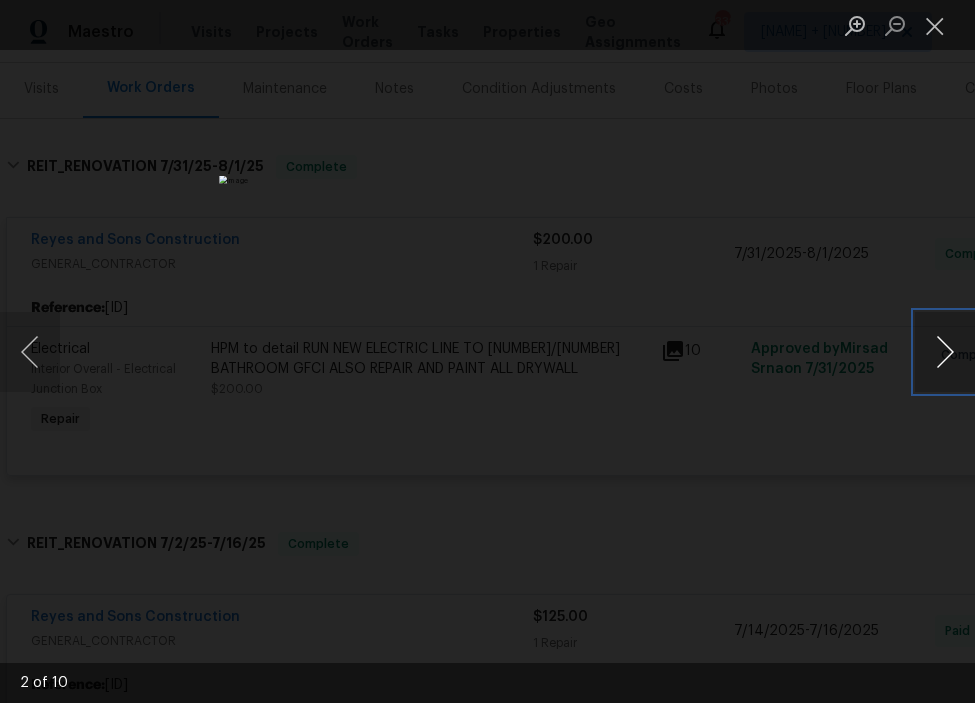 click at bounding box center (945, 352) 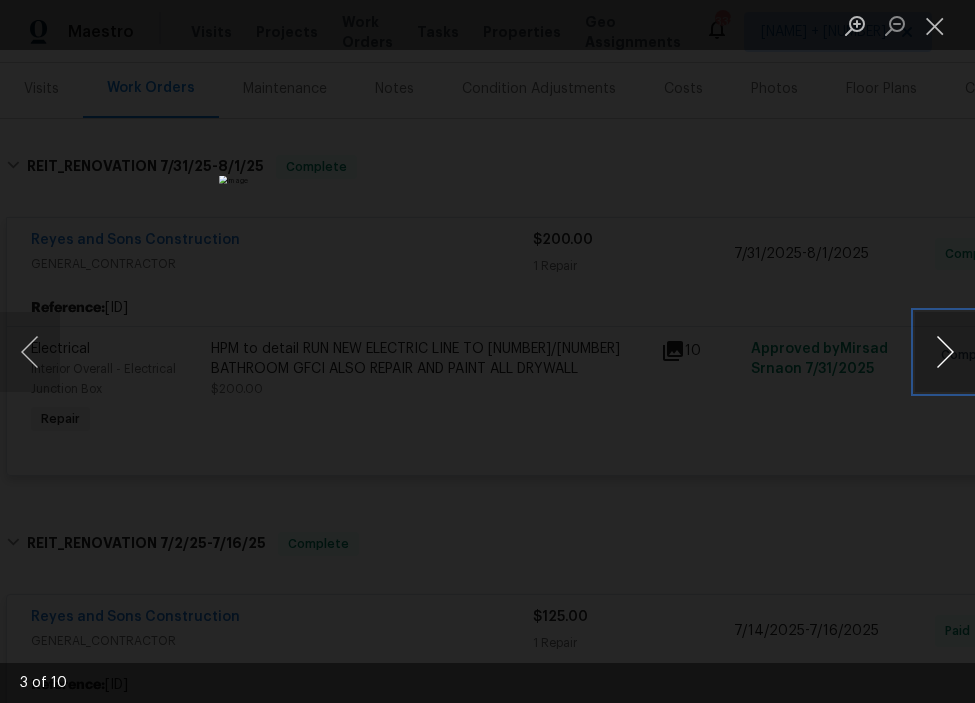 click at bounding box center [945, 352] 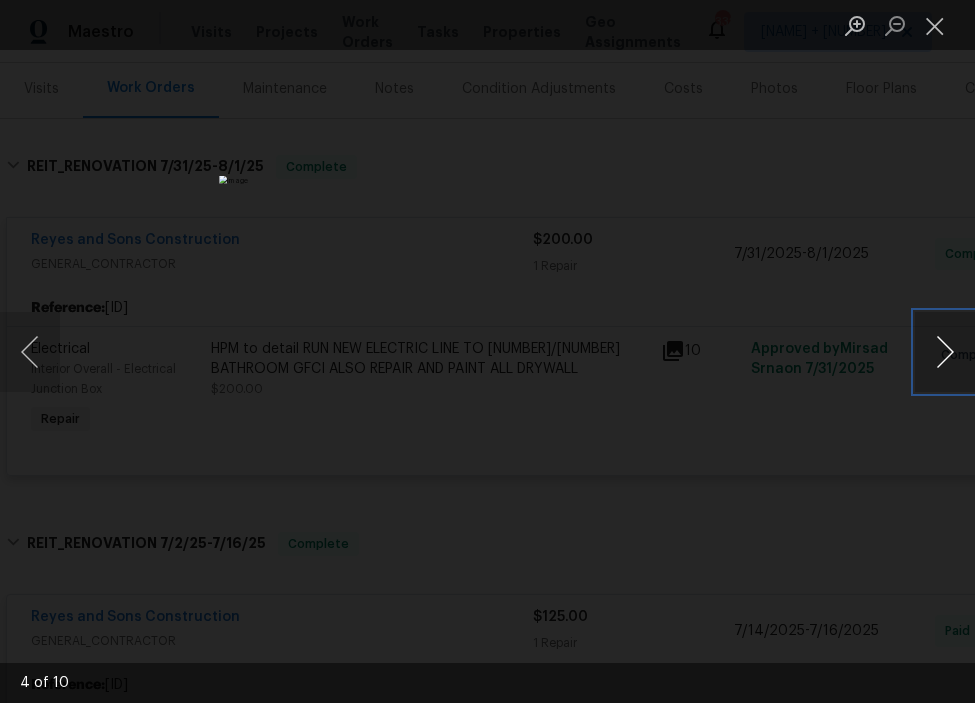 click at bounding box center [945, 352] 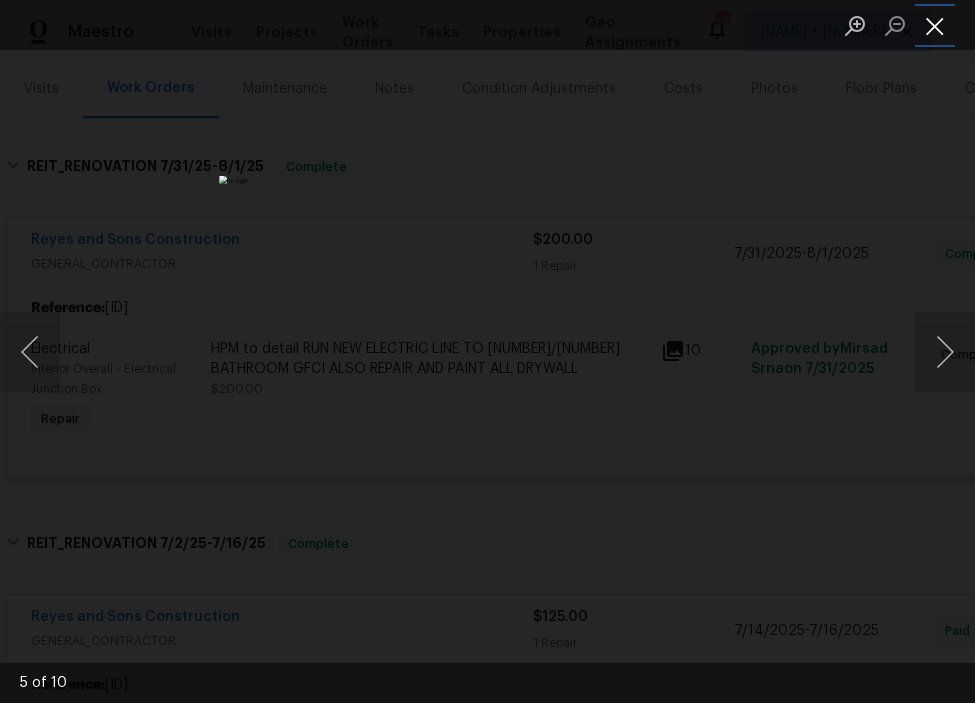 click at bounding box center [935, 25] 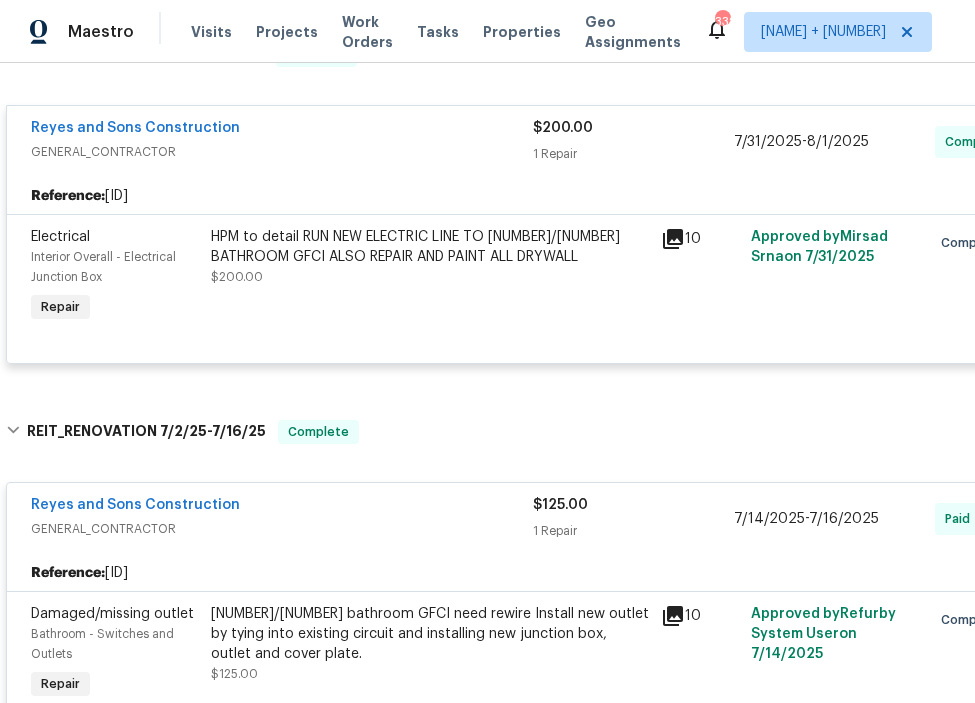 scroll, scrollTop: 285, scrollLeft: 0, axis: vertical 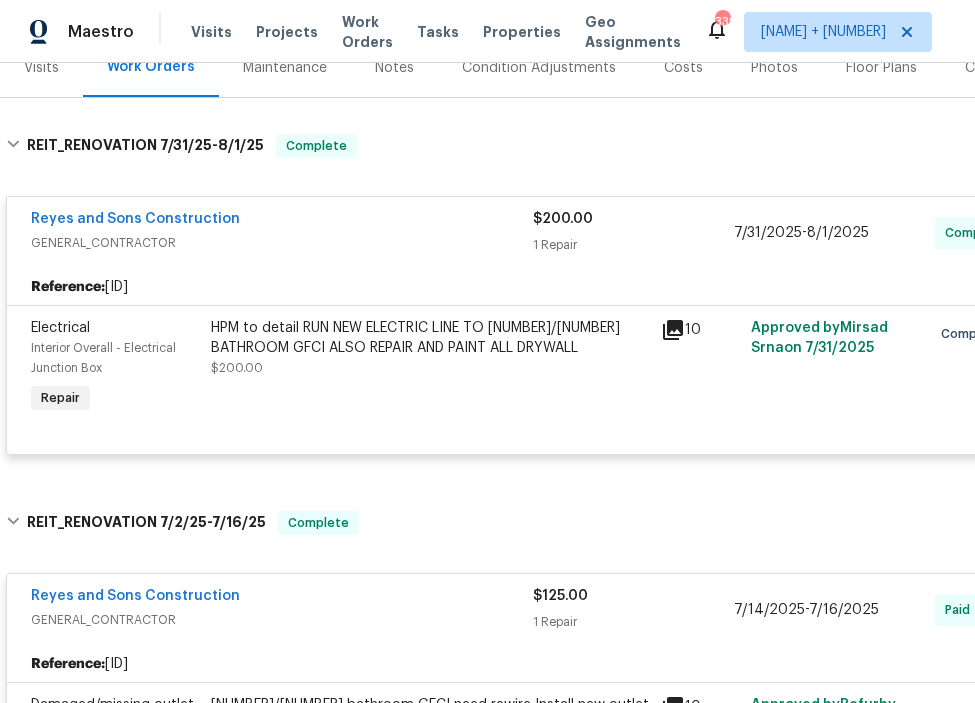 click on "HPM to detail
RUN NEW ELECTRIC LINE TO [NUMBER]/[NUMBER] BATHROOM GFCI ALSO REPAIR AND PAINT ALL DRYWALL" at bounding box center [430, 338] 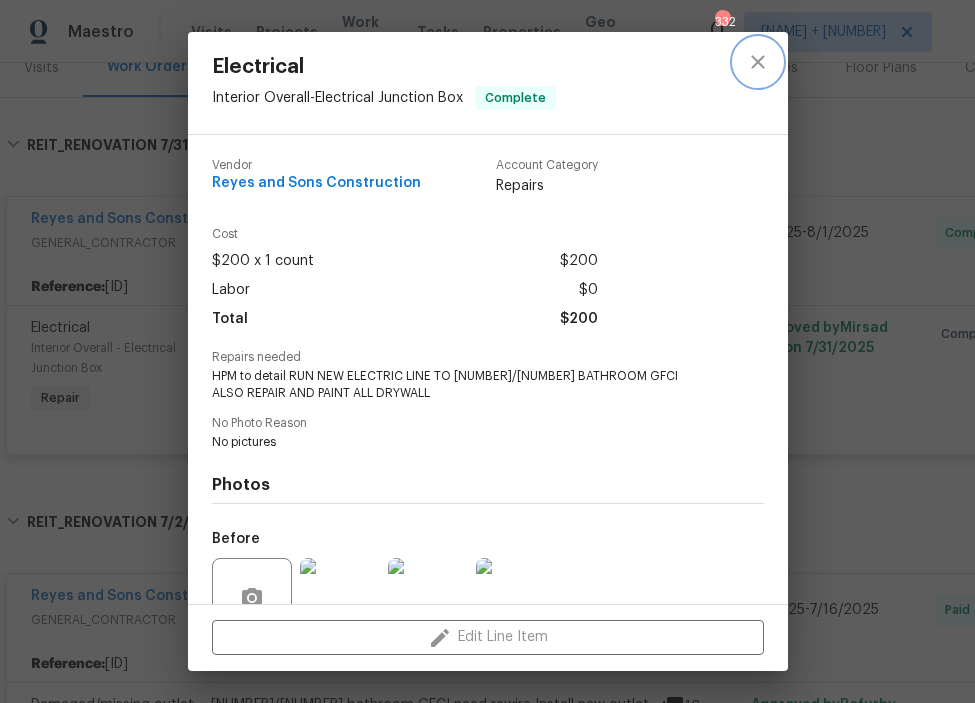 click 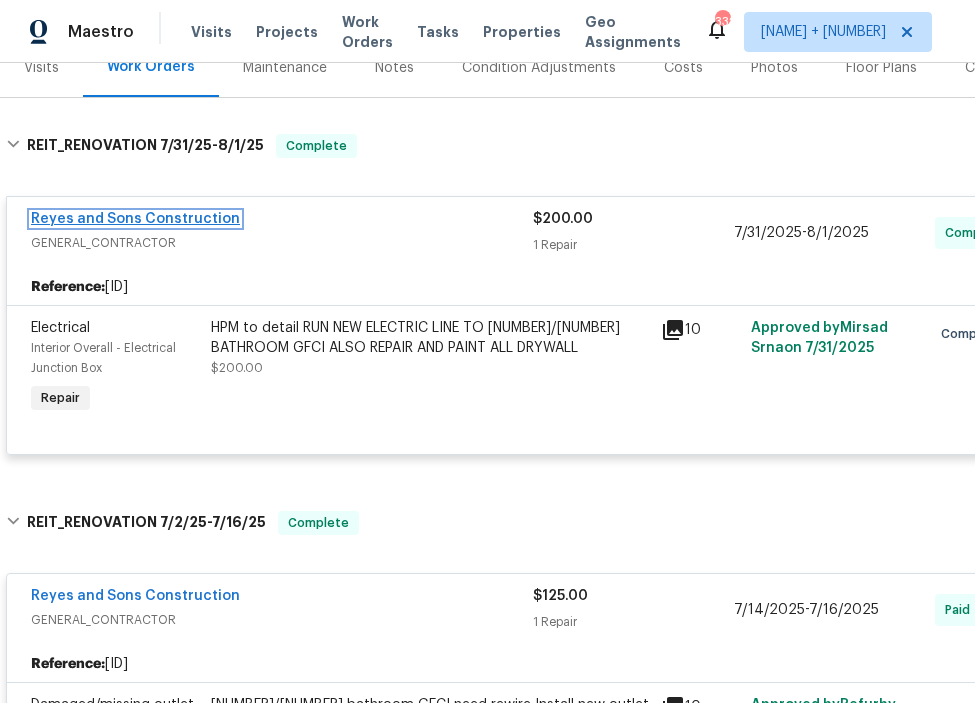 click on "Reyes and Sons Construction" at bounding box center (135, 219) 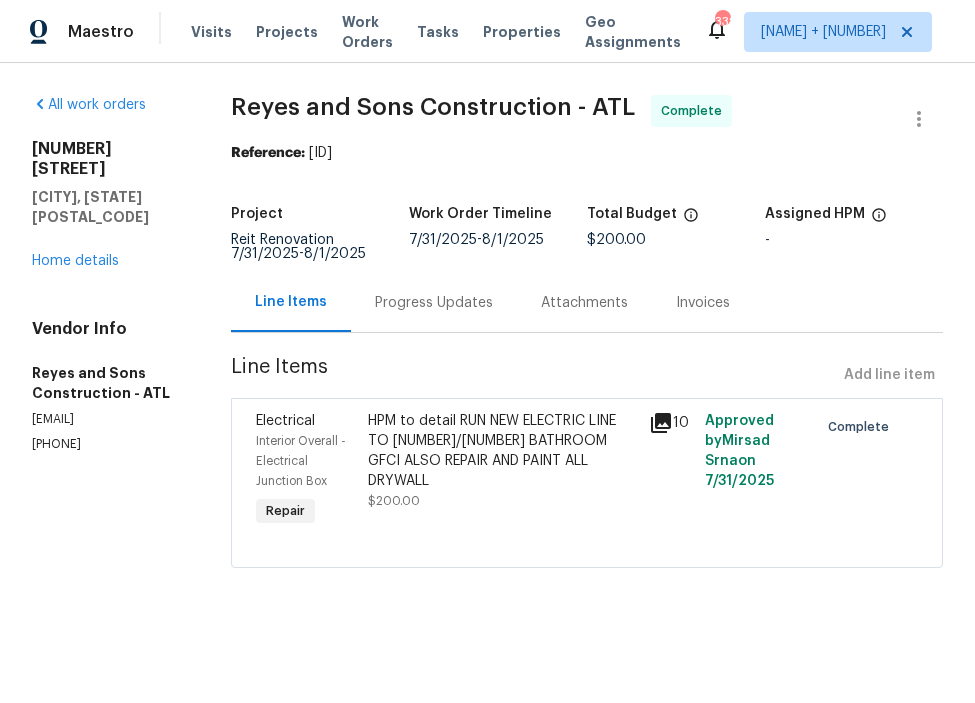 click on "Progress Updates" at bounding box center (434, 303) 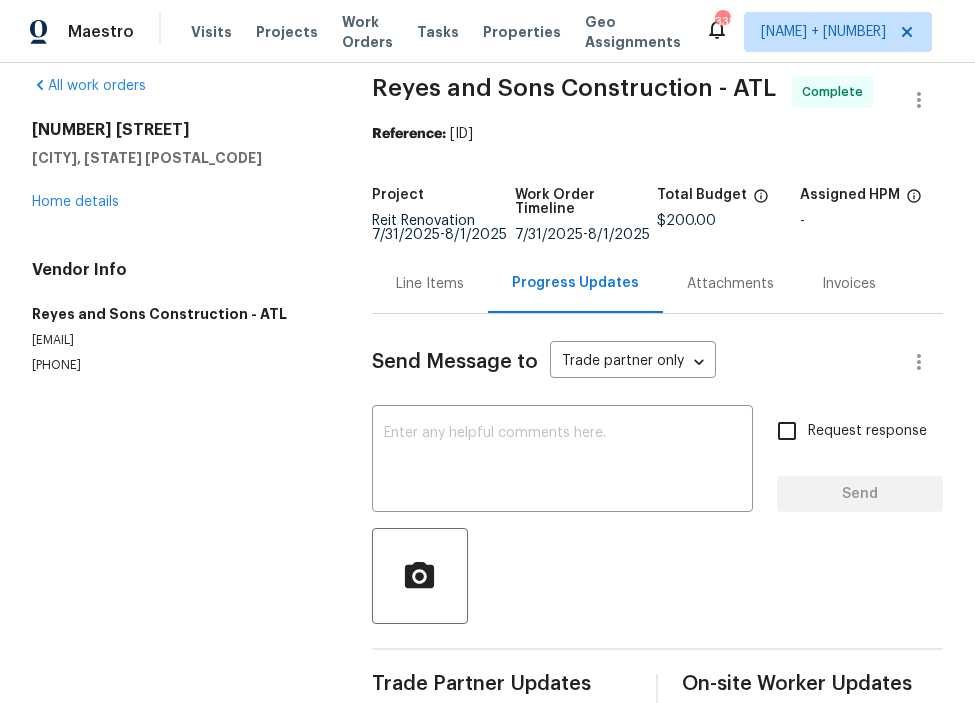 scroll, scrollTop: 0, scrollLeft: 0, axis: both 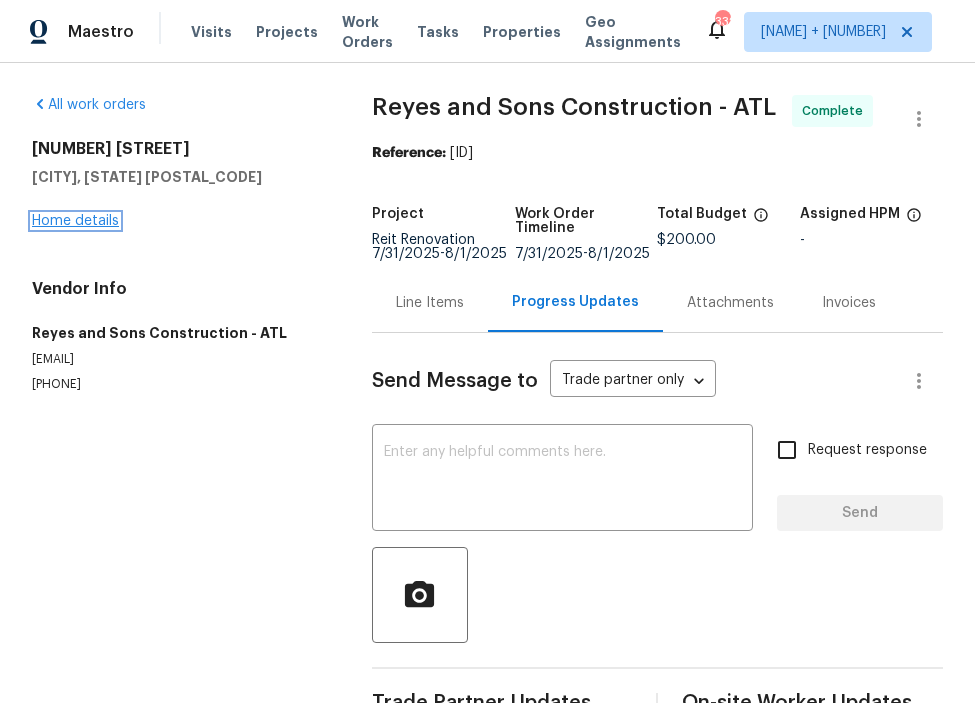 click on "Home details" at bounding box center [75, 221] 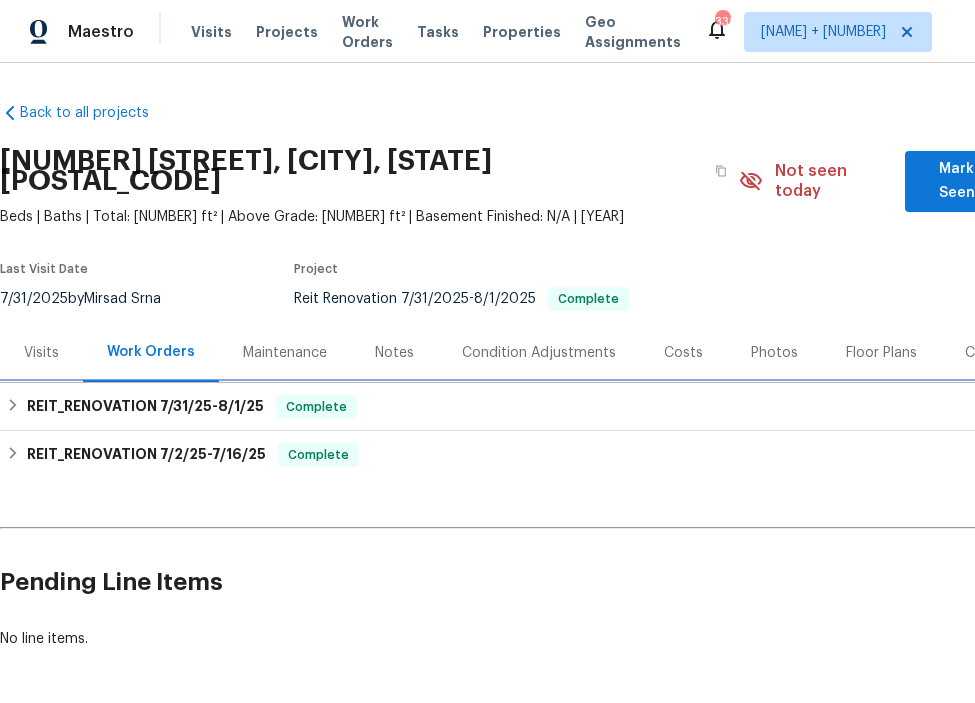click 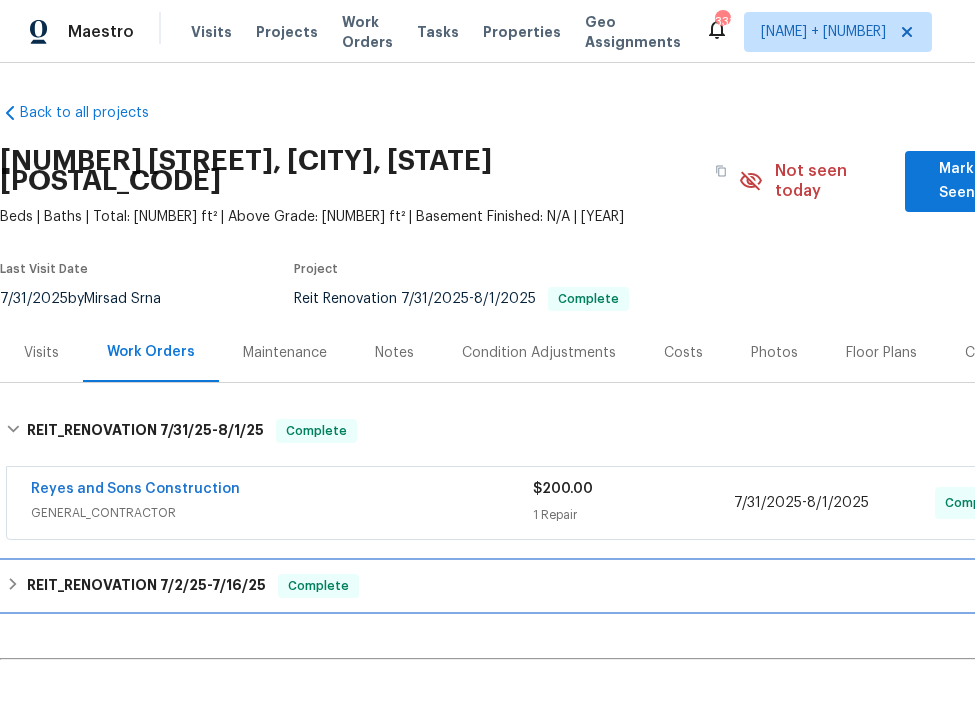 click on "REIT_RENOVATION [DATE] - [DATE] Complete" at bounding box center (565, 586) 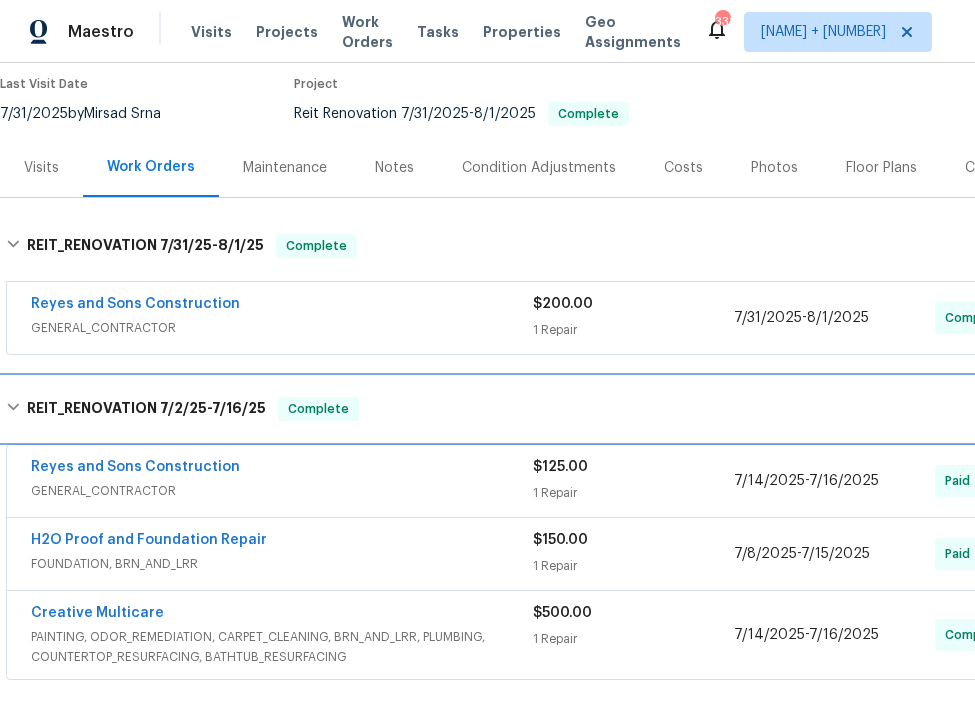 scroll, scrollTop: 186, scrollLeft: 0, axis: vertical 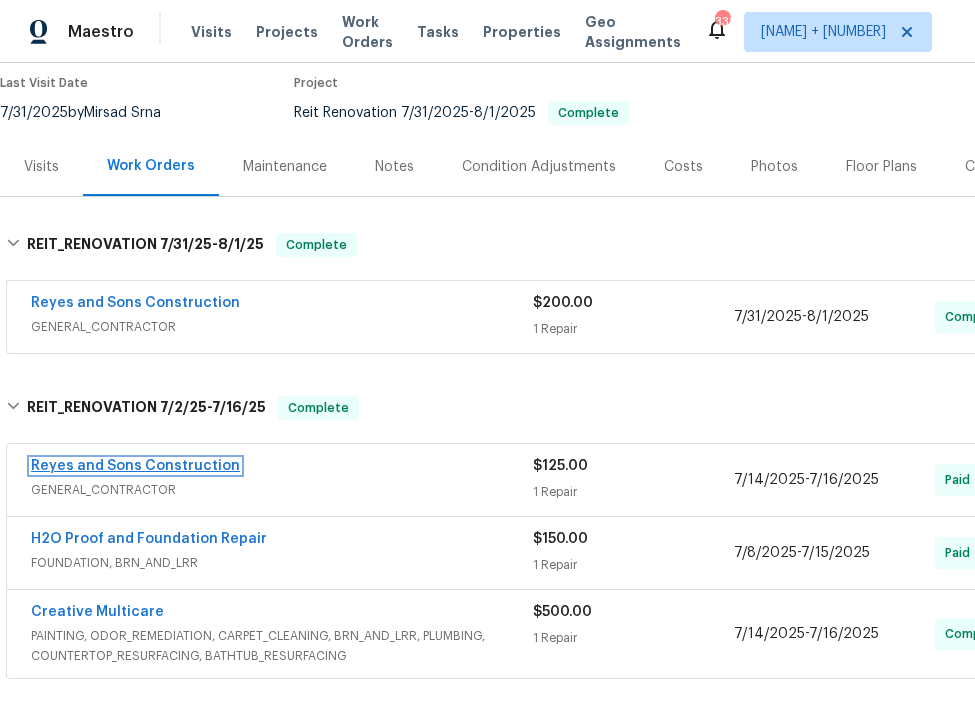 click on "Reyes and Sons Construction" at bounding box center [135, 466] 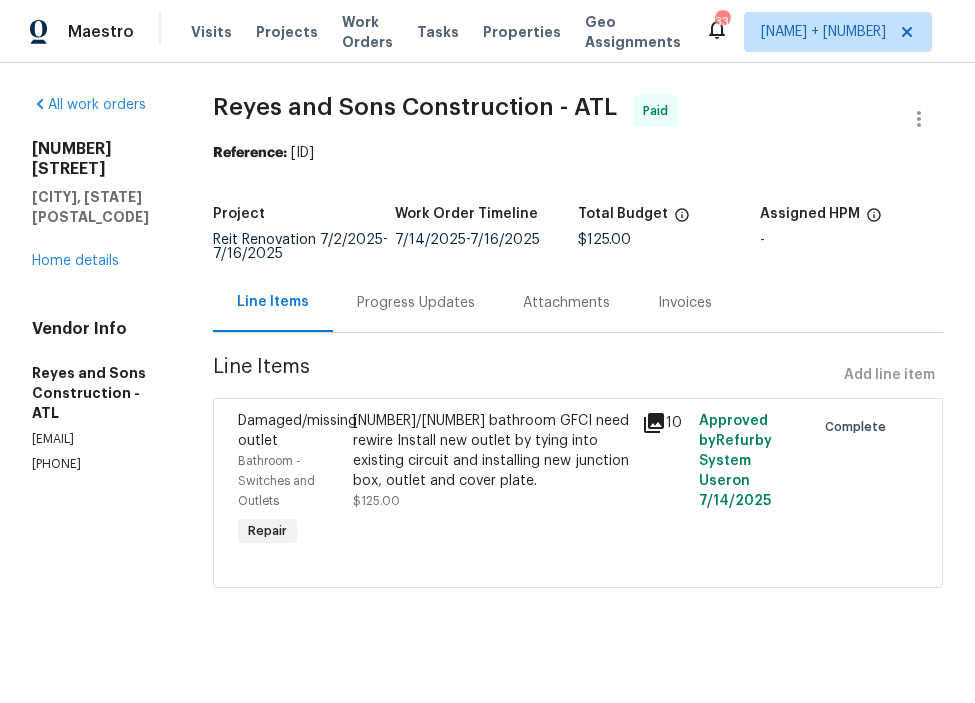 click on "Progress Updates" at bounding box center (416, 303) 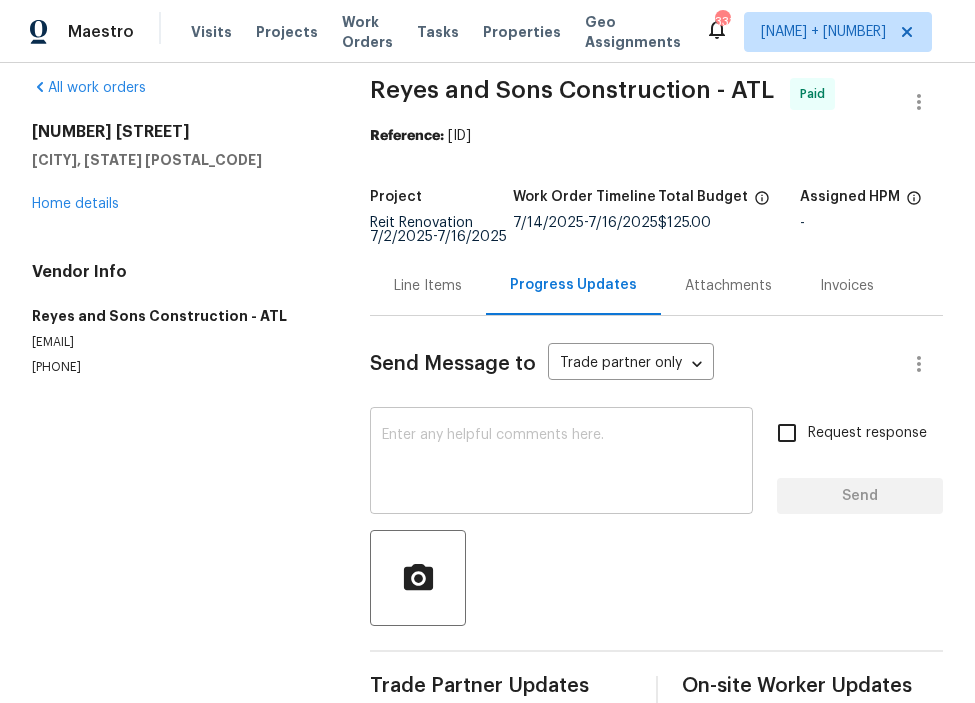scroll, scrollTop: 0, scrollLeft: 0, axis: both 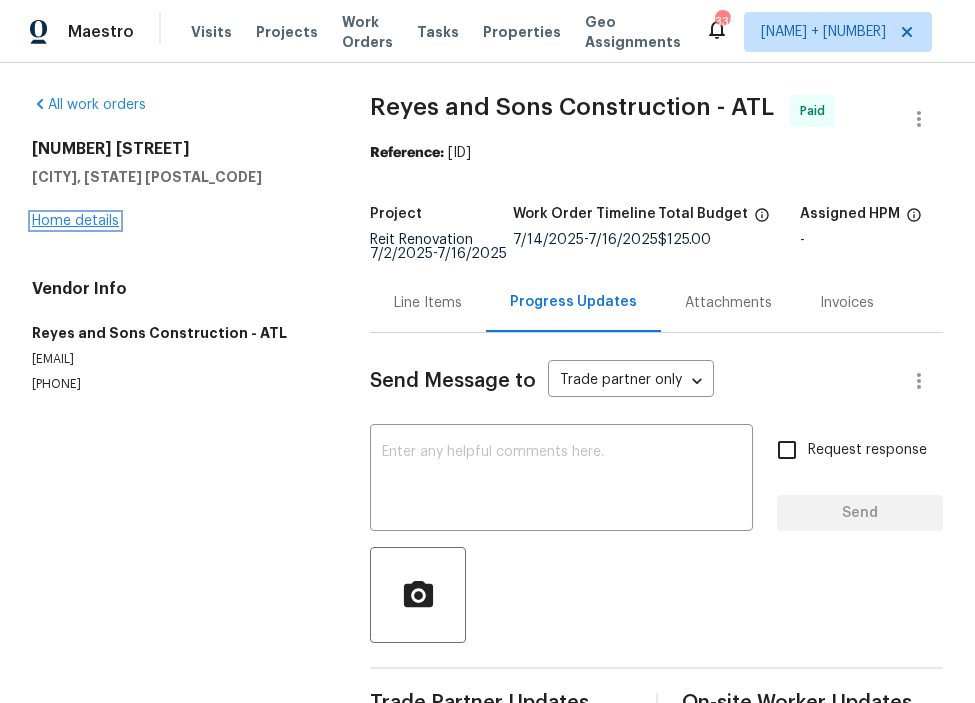 click on "Home details" at bounding box center [75, 221] 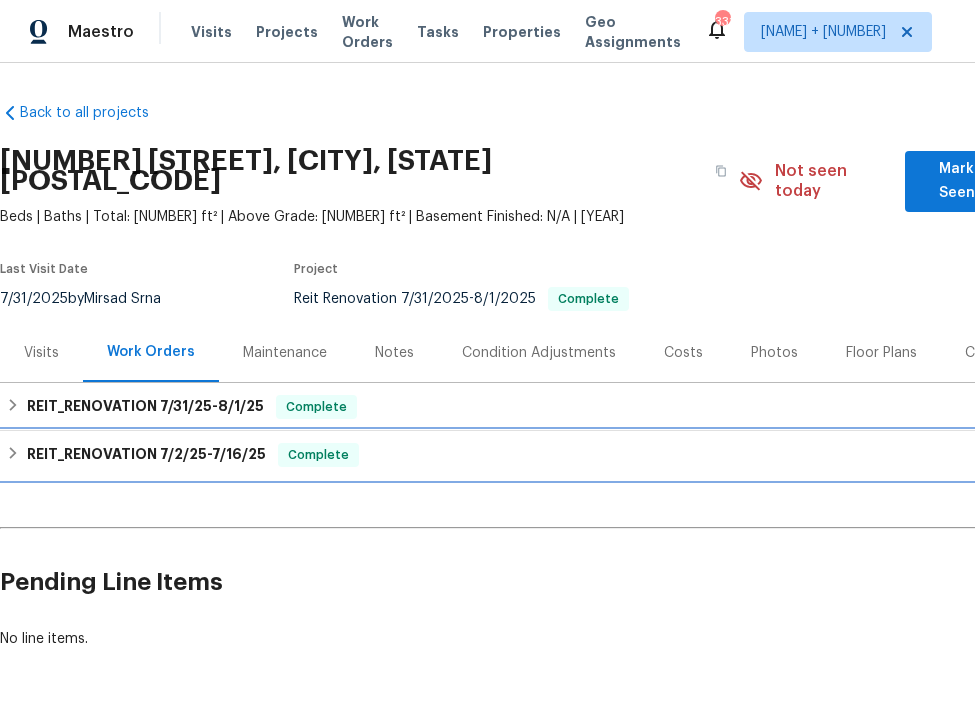 click 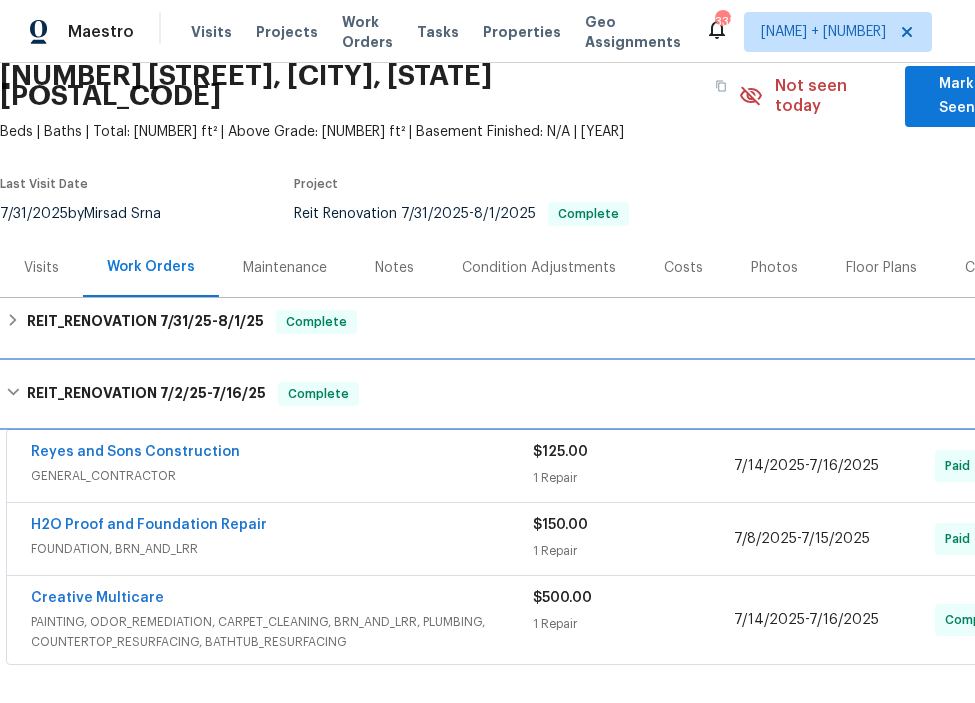 scroll, scrollTop: 199, scrollLeft: 0, axis: vertical 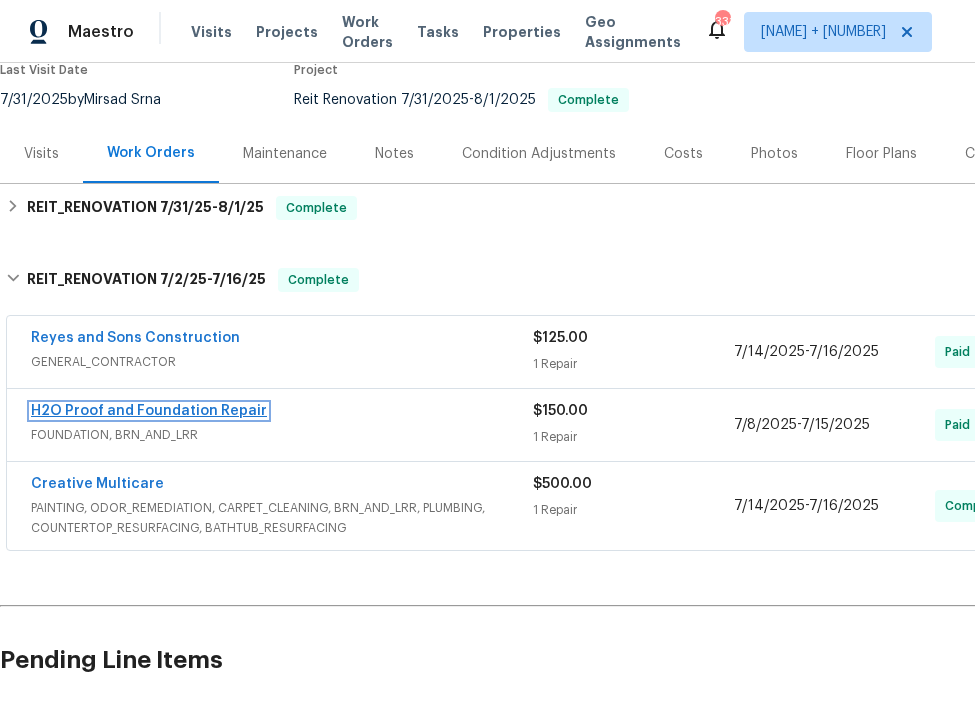click on "H2O Proof and Foundation Repair" at bounding box center [149, 411] 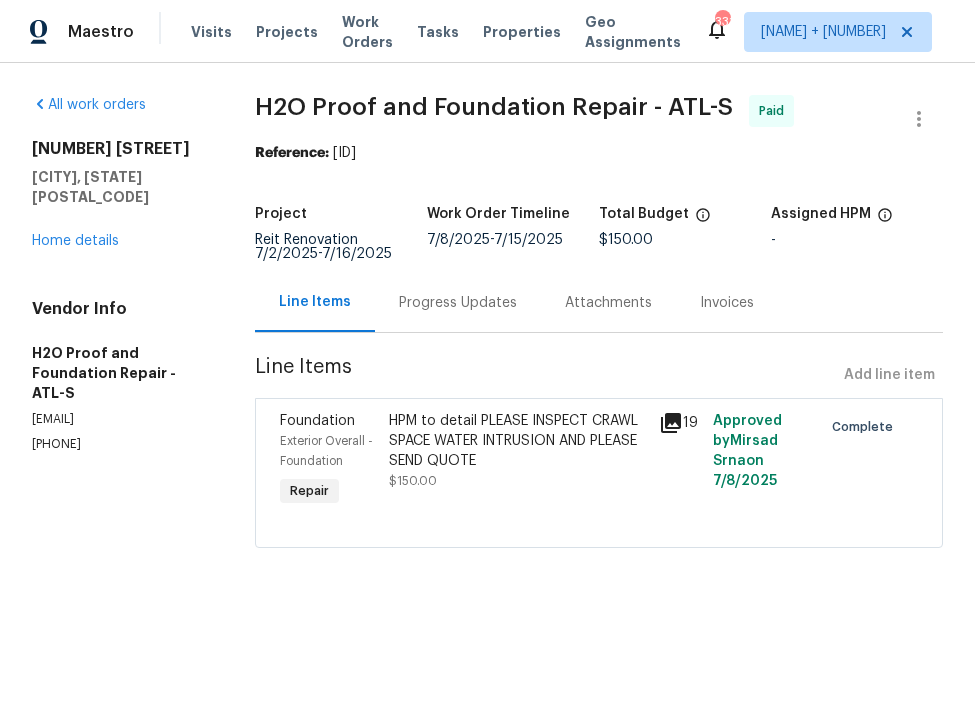 click on "Progress Updates" at bounding box center [458, 303] 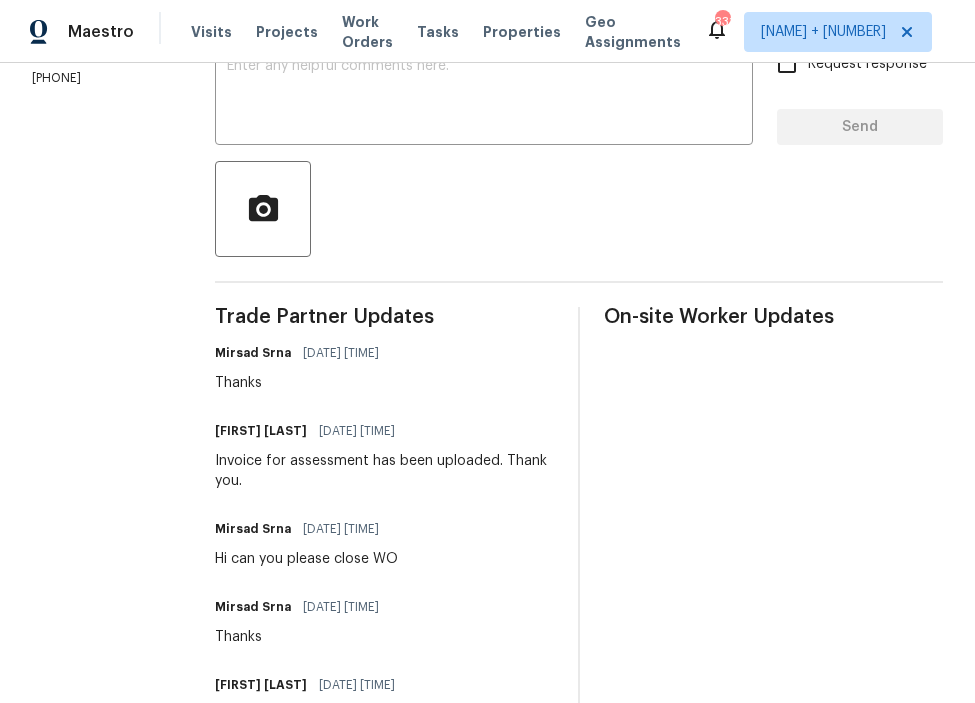 scroll, scrollTop: 0, scrollLeft: 0, axis: both 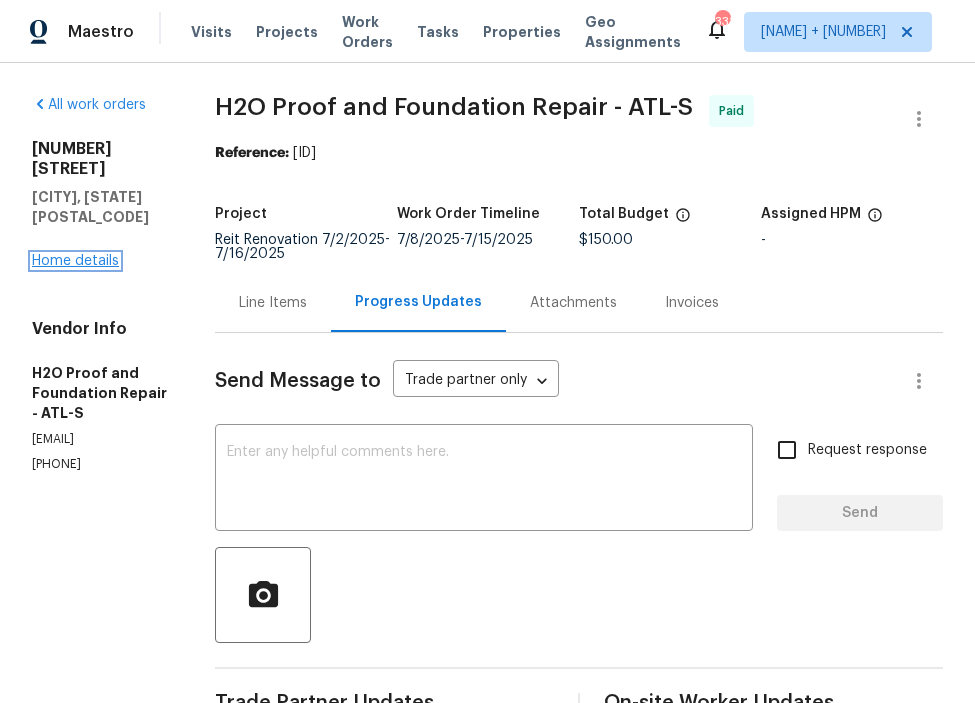 click on "Home details" at bounding box center (75, 261) 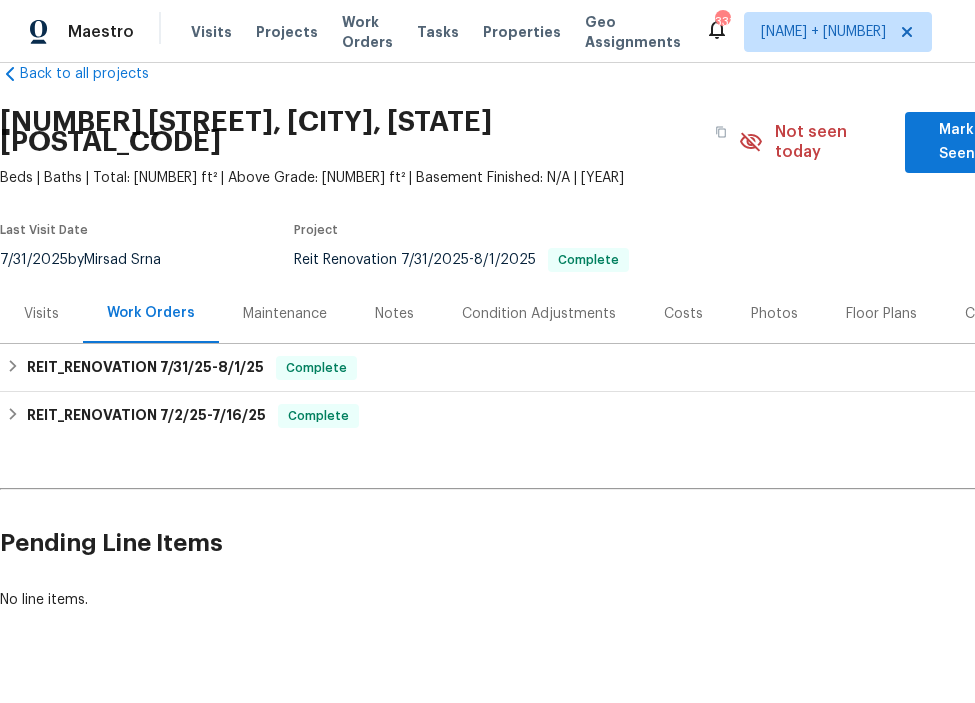 scroll, scrollTop: 0, scrollLeft: 0, axis: both 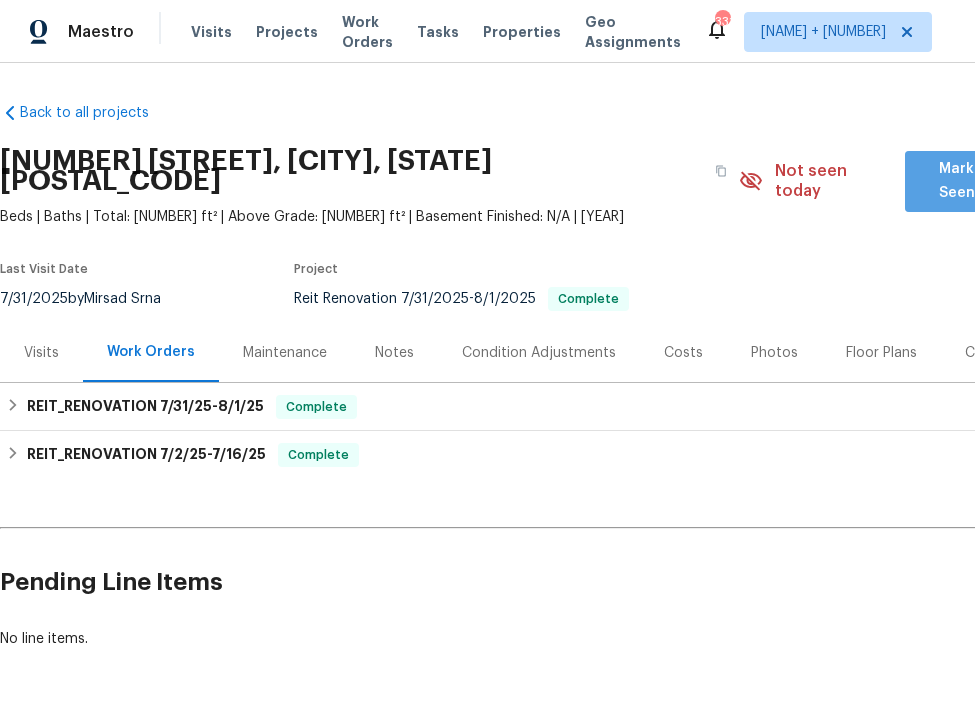 click on "Mark Seen" at bounding box center [957, 181] 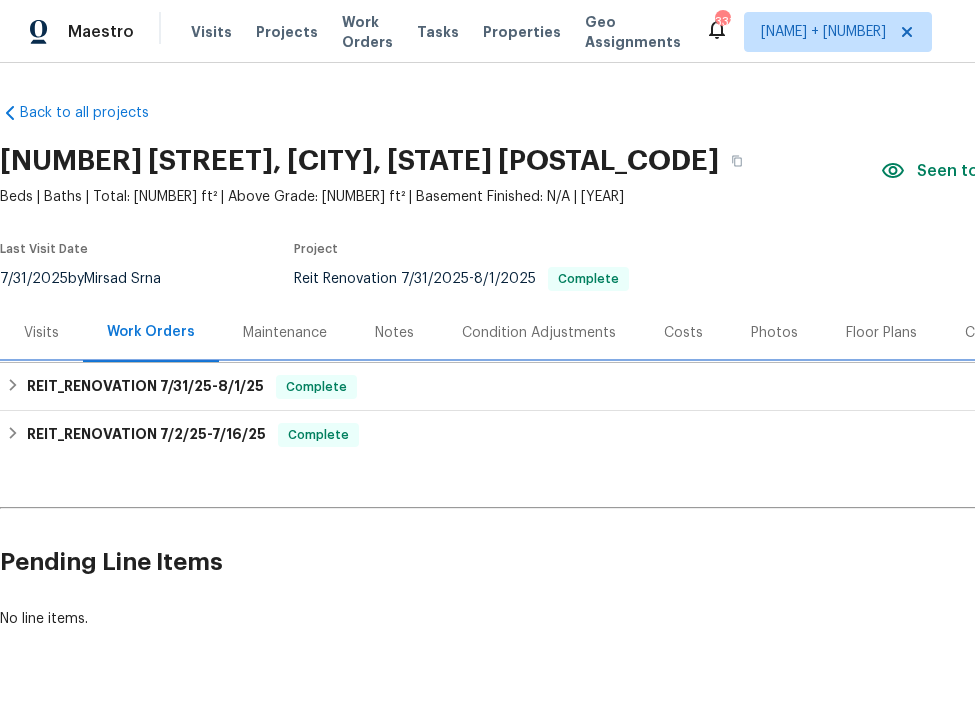 click 